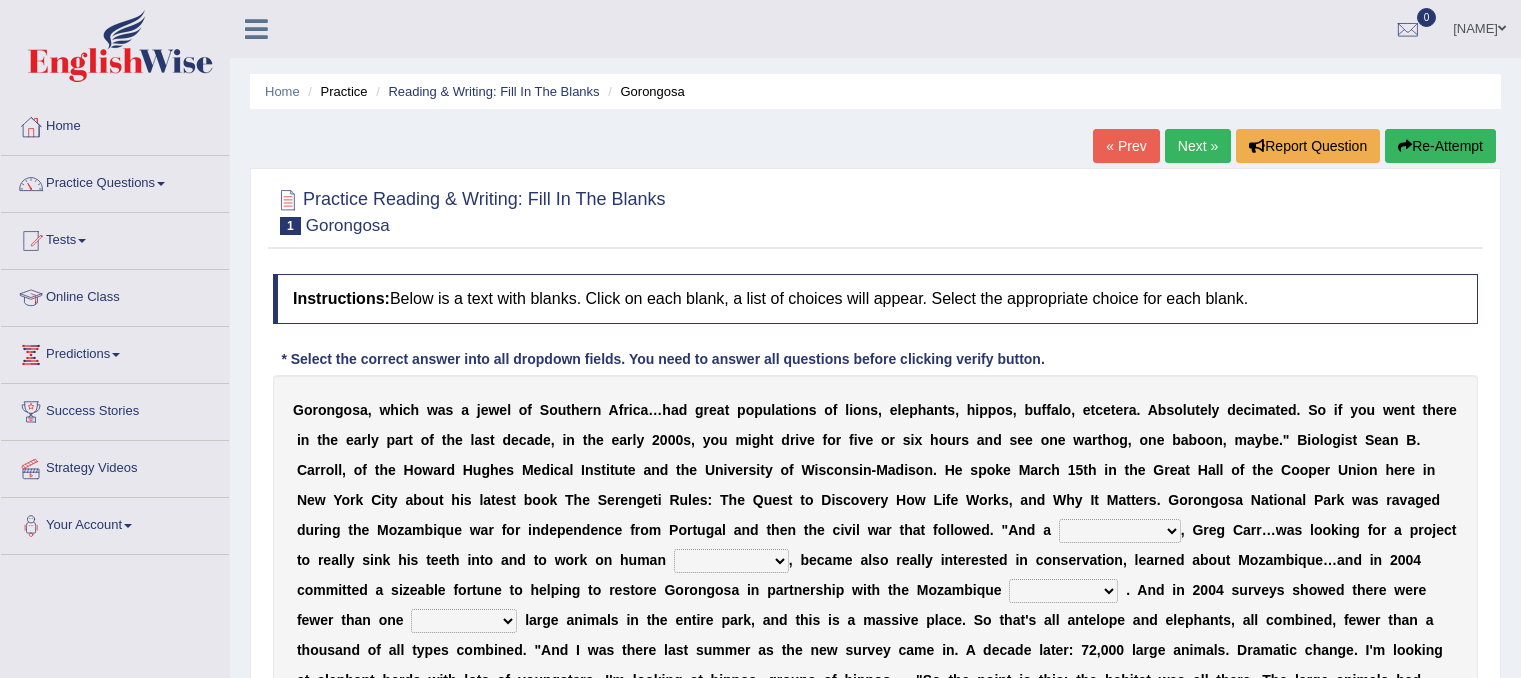 scroll, scrollTop: 256, scrollLeft: 0, axis: vertical 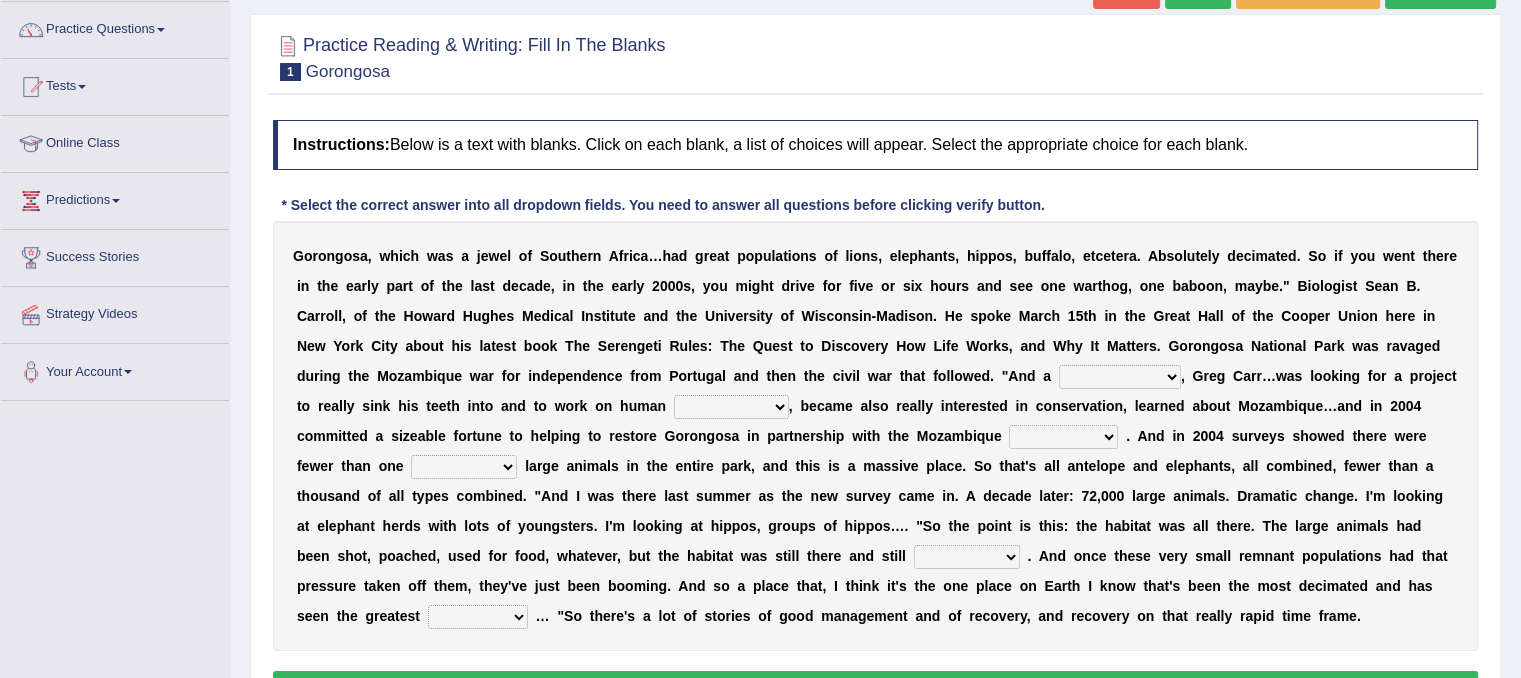 click on "negligence prevalence development malevolence" at bounding box center (731, 407) 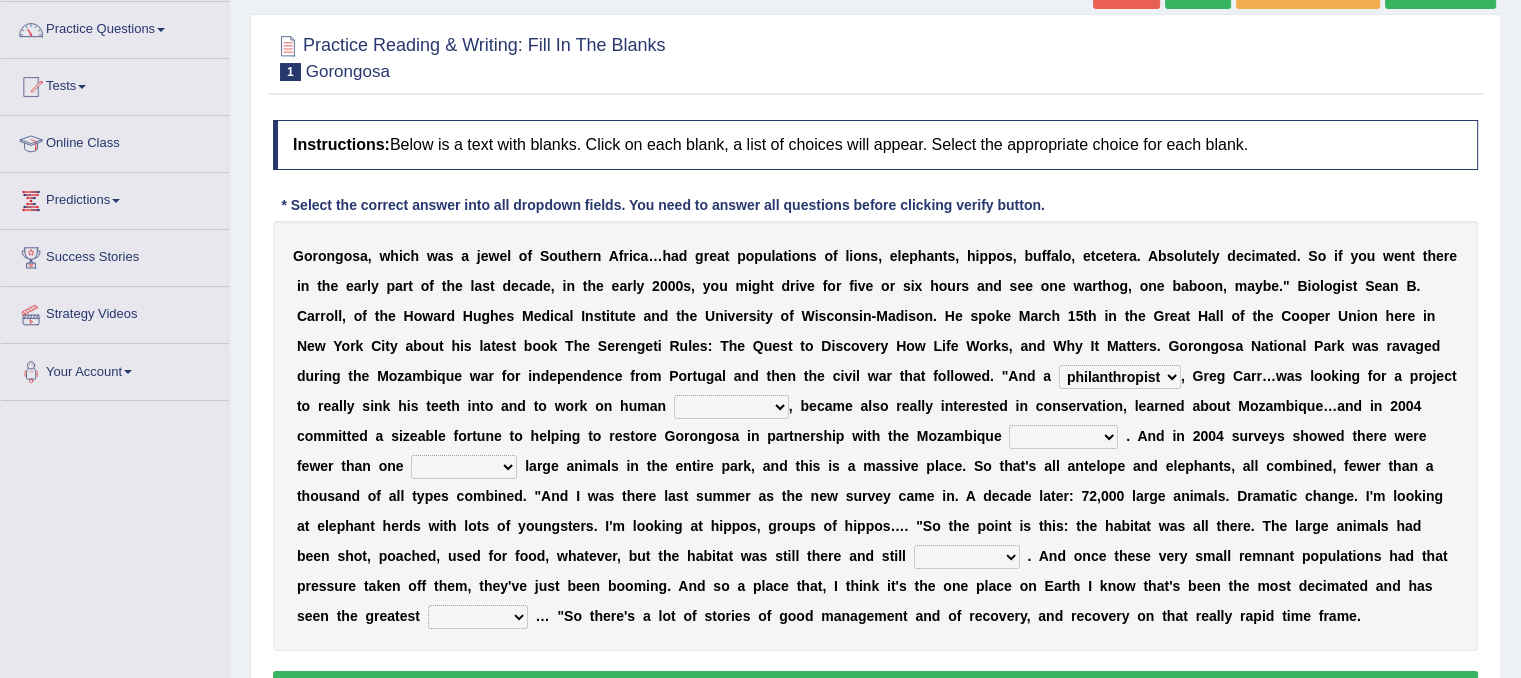 click on "passion solstice ballast philanthropist" at bounding box center [1120, 377] 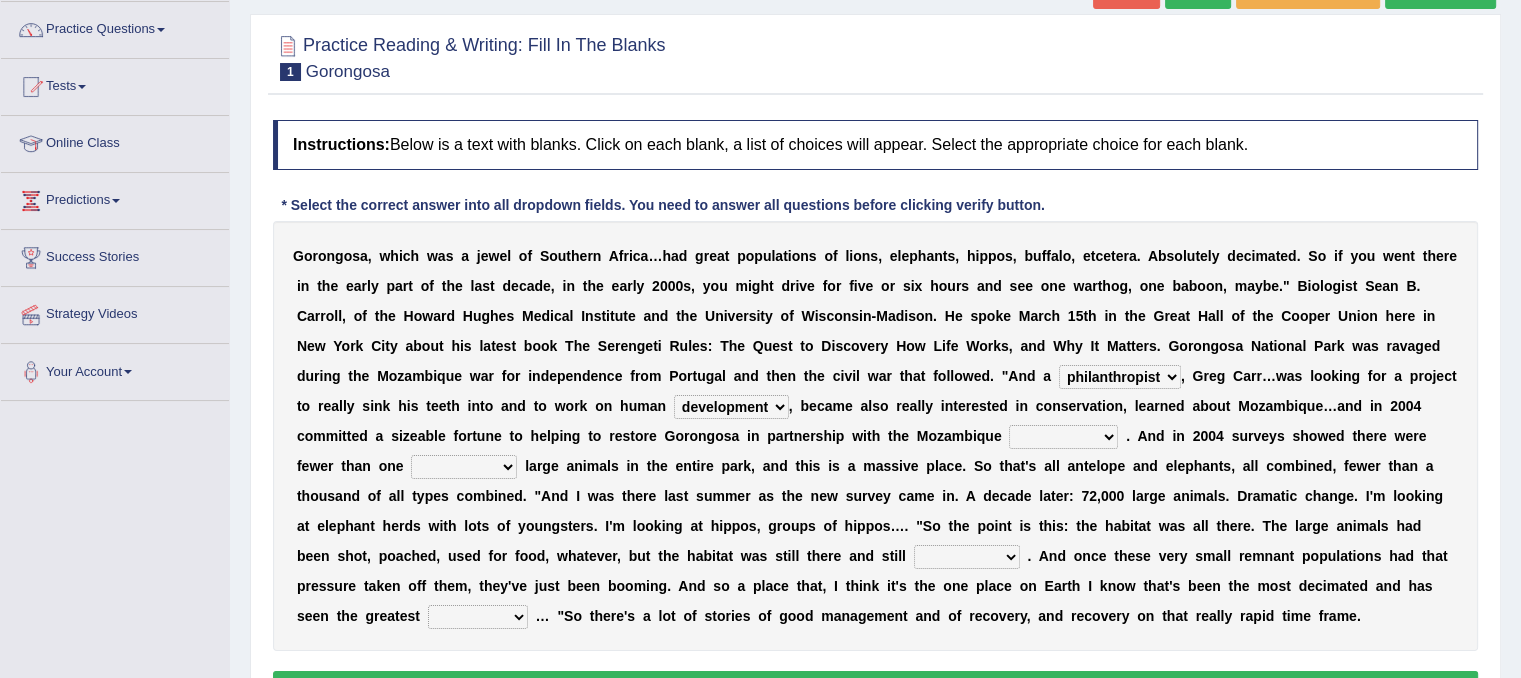 click on "negligence prevalence development malevolence" at bounding box center (731, 407) 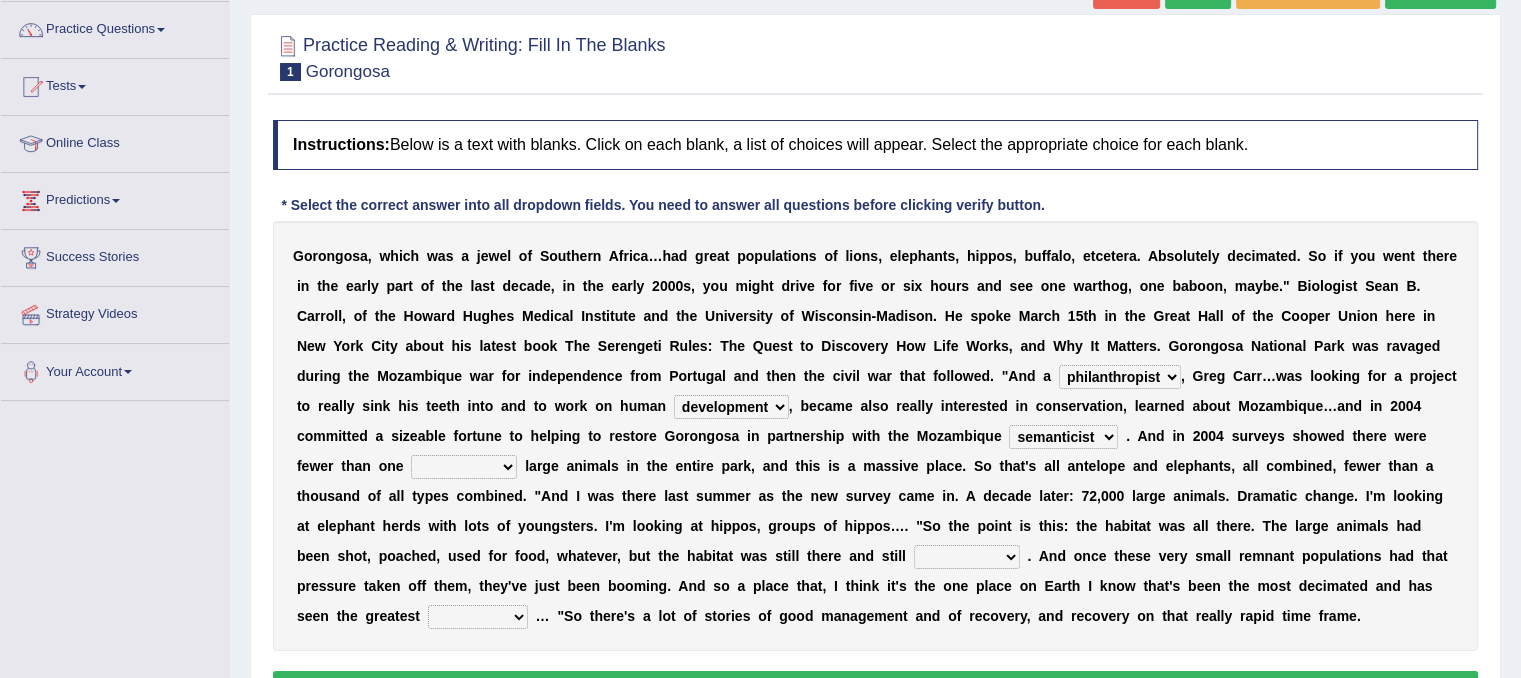 click on "parliament semanticist government journalist" at bounding box center [1063, 437] 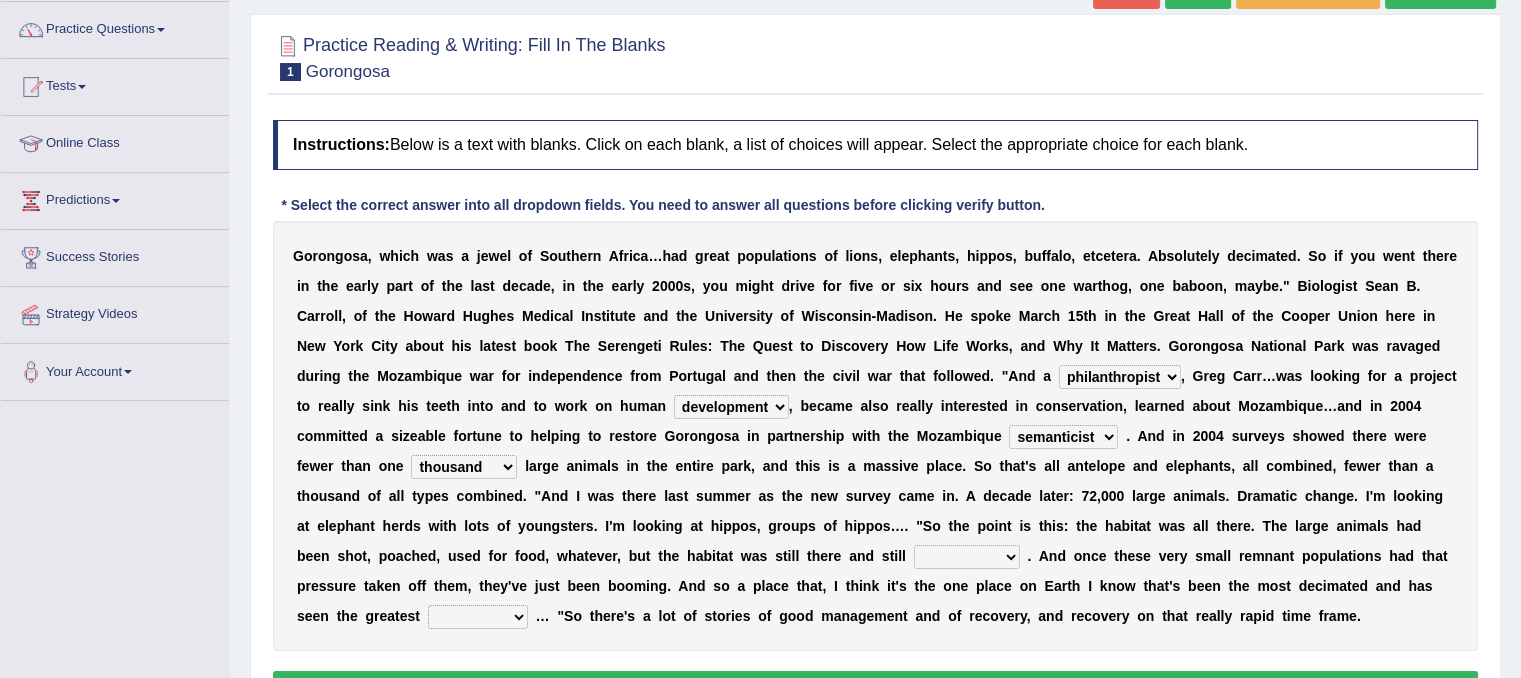 click on "deflowered embowered roundest thousand" at bounding box center (464, 467) 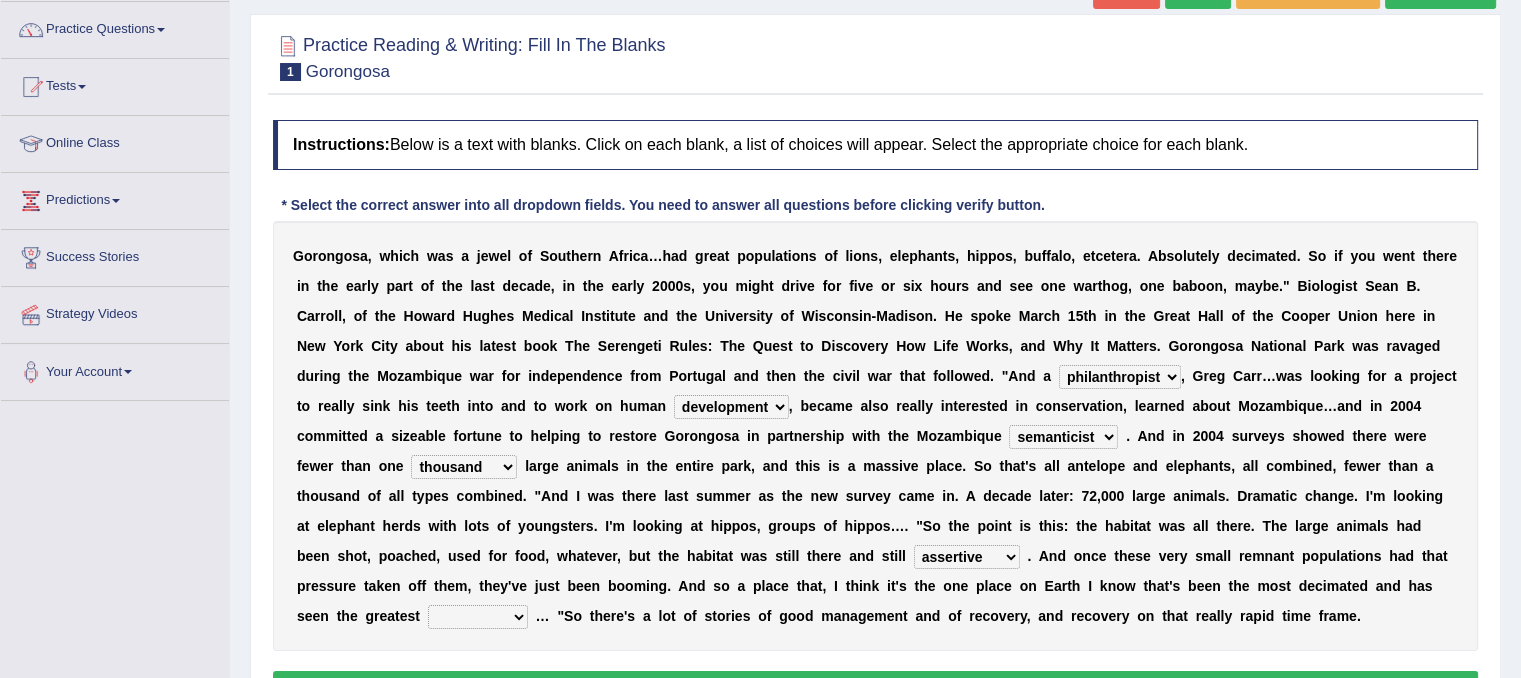 click on "recovery efficacy golly stumpy" at bounding box center (478, 617) 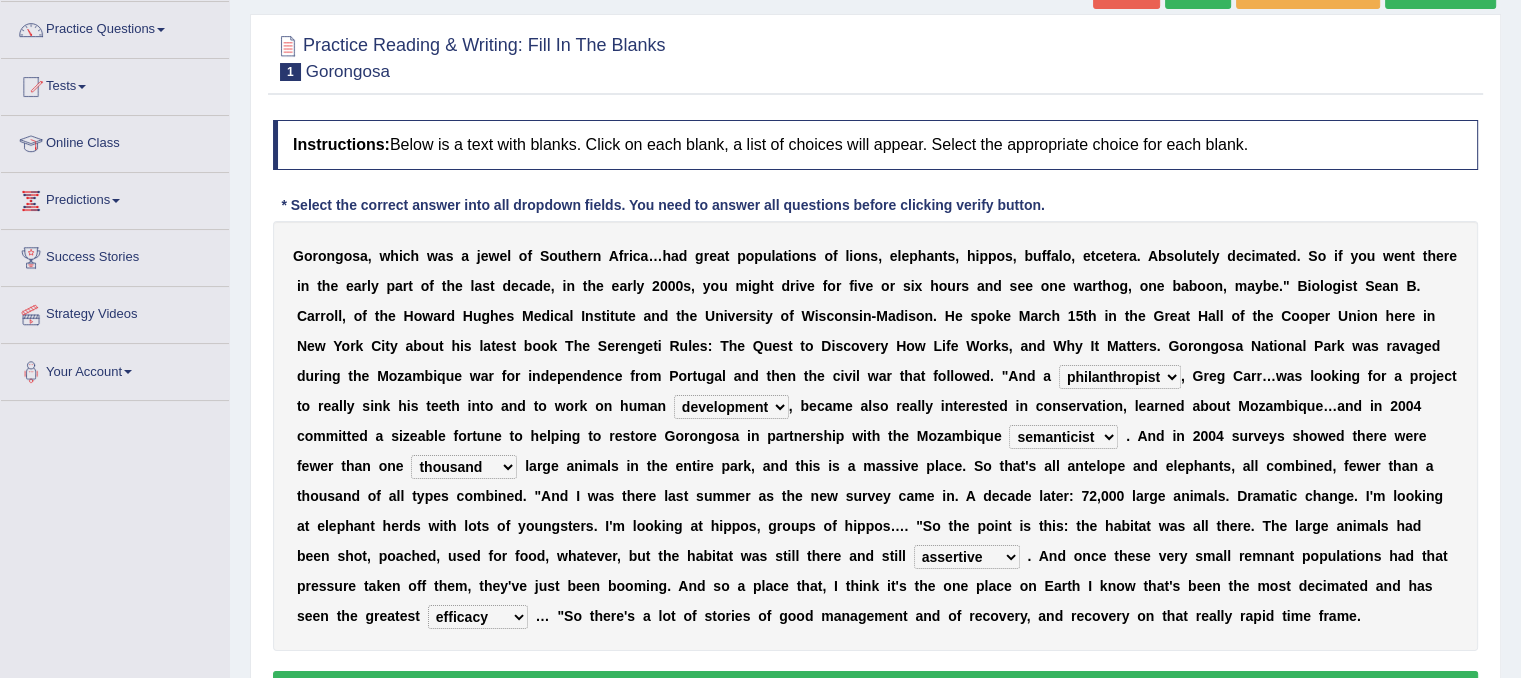 click on "recovery efficacy golly stumpy" at bounding box center (478, 617) 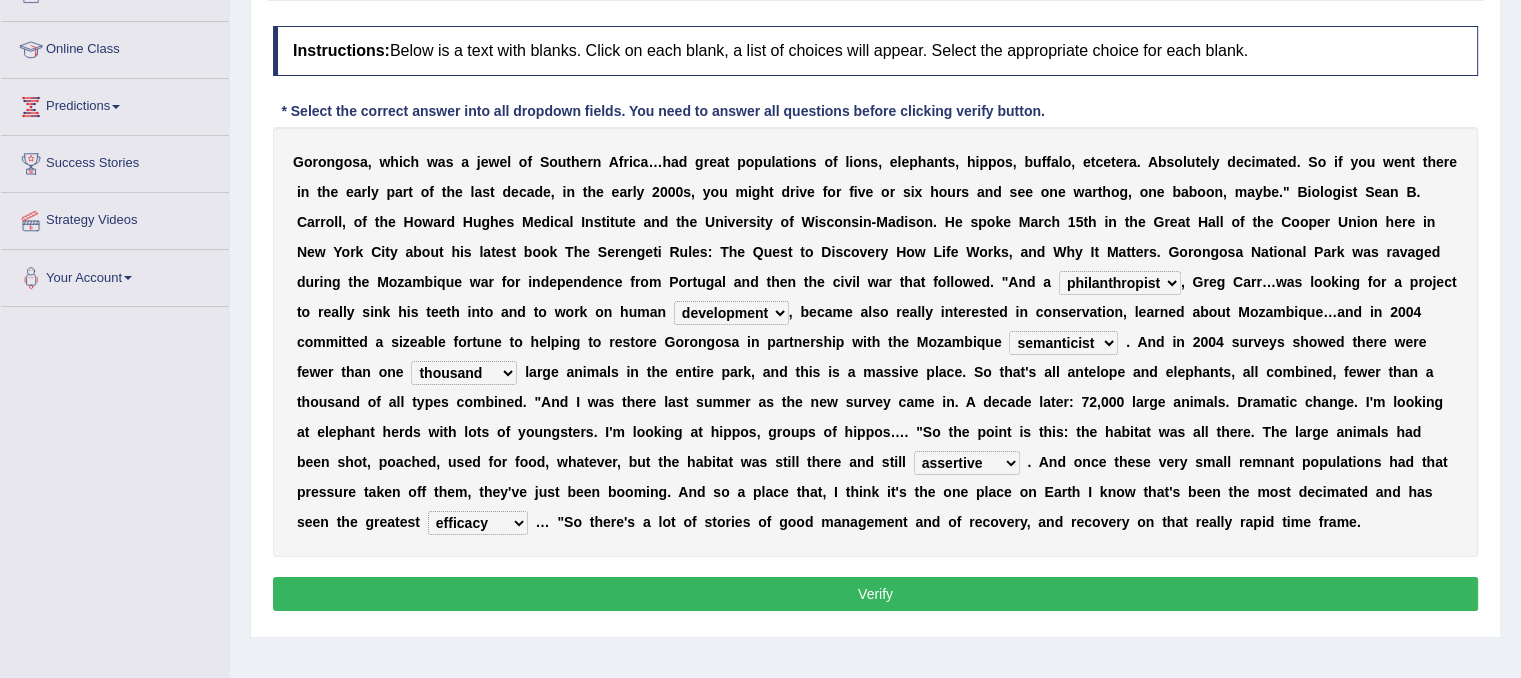 scroll, scrollTop: 245, scrollLeft: 0, axis: vertical 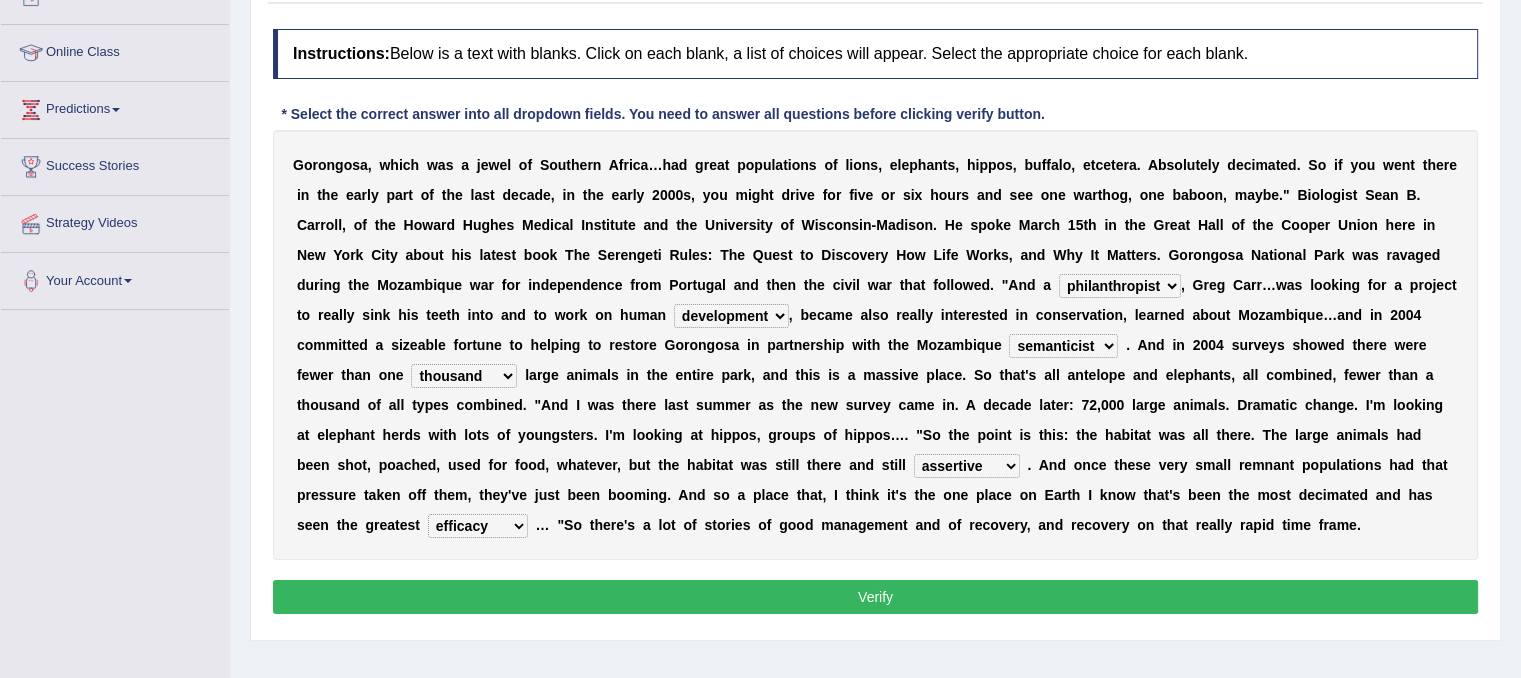 click on "Verify" at bounding box center [875, 597] 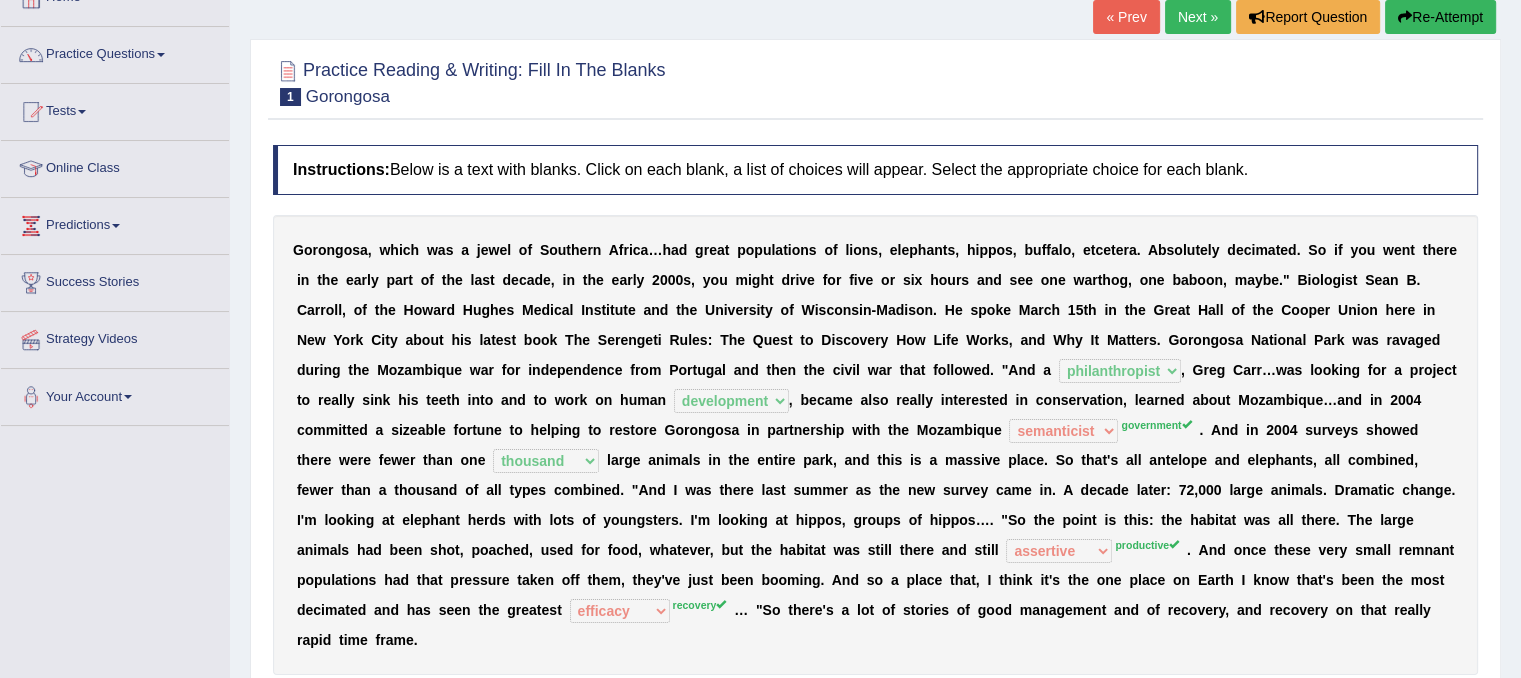 scroll, scrollTop: 0, scrollLeft: 0, axis: both 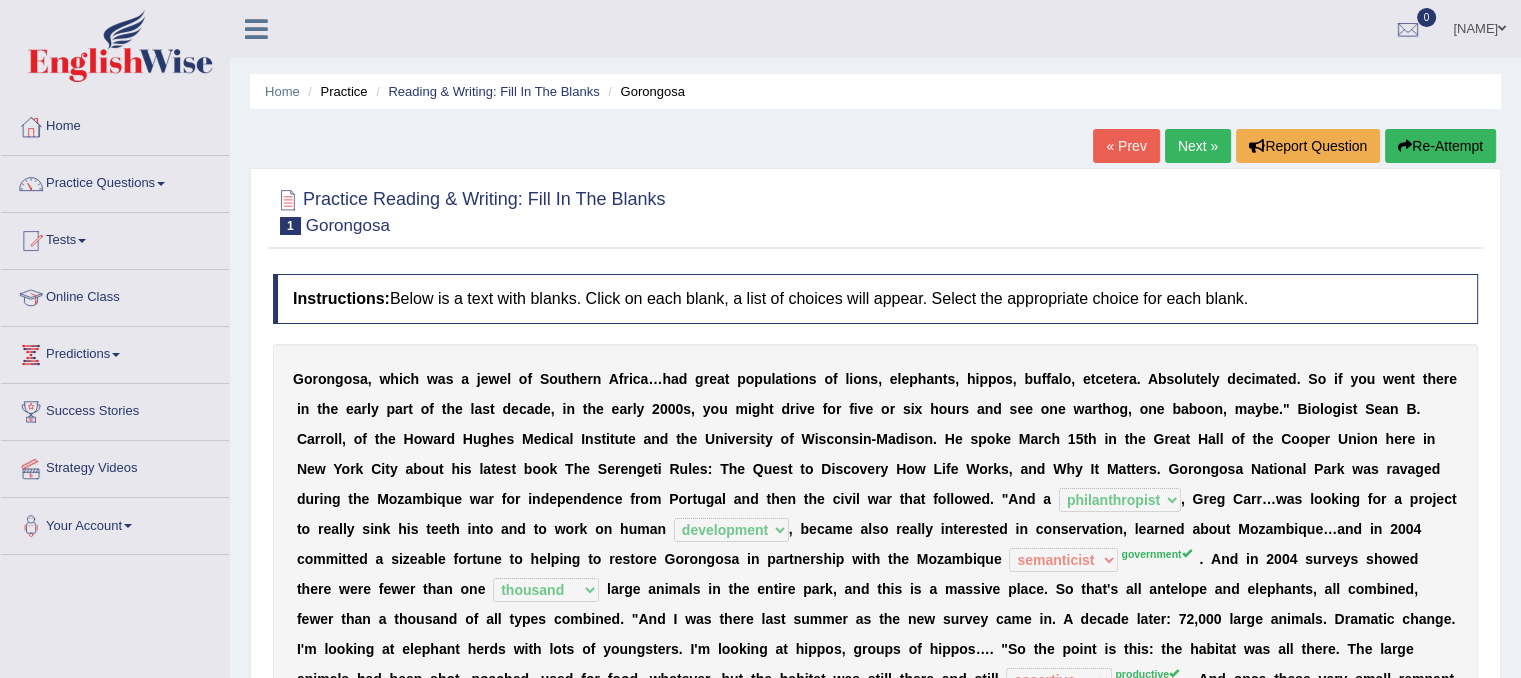 click on "Next »" at bounding box center (1198, 146) 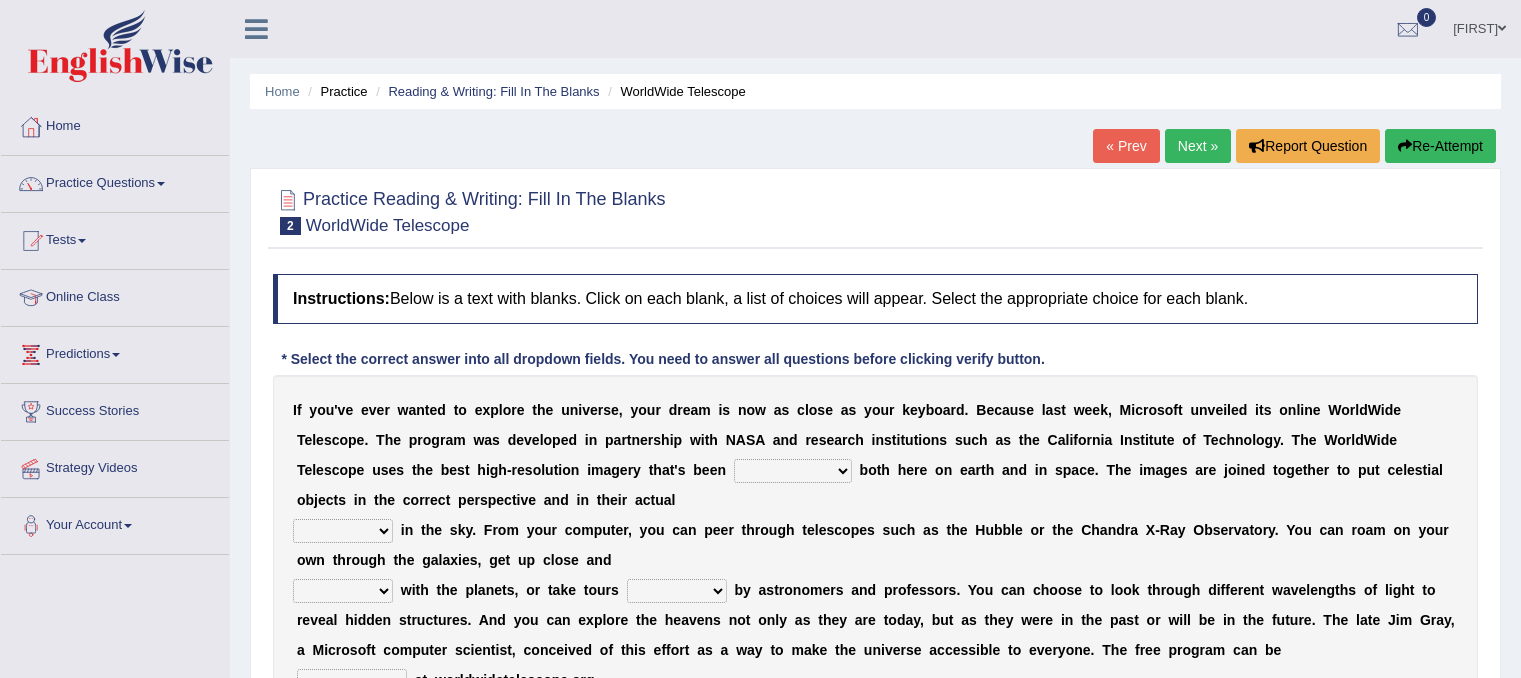 scroll, scrollTop: 131, scrollLeft: 0, axis: vertical 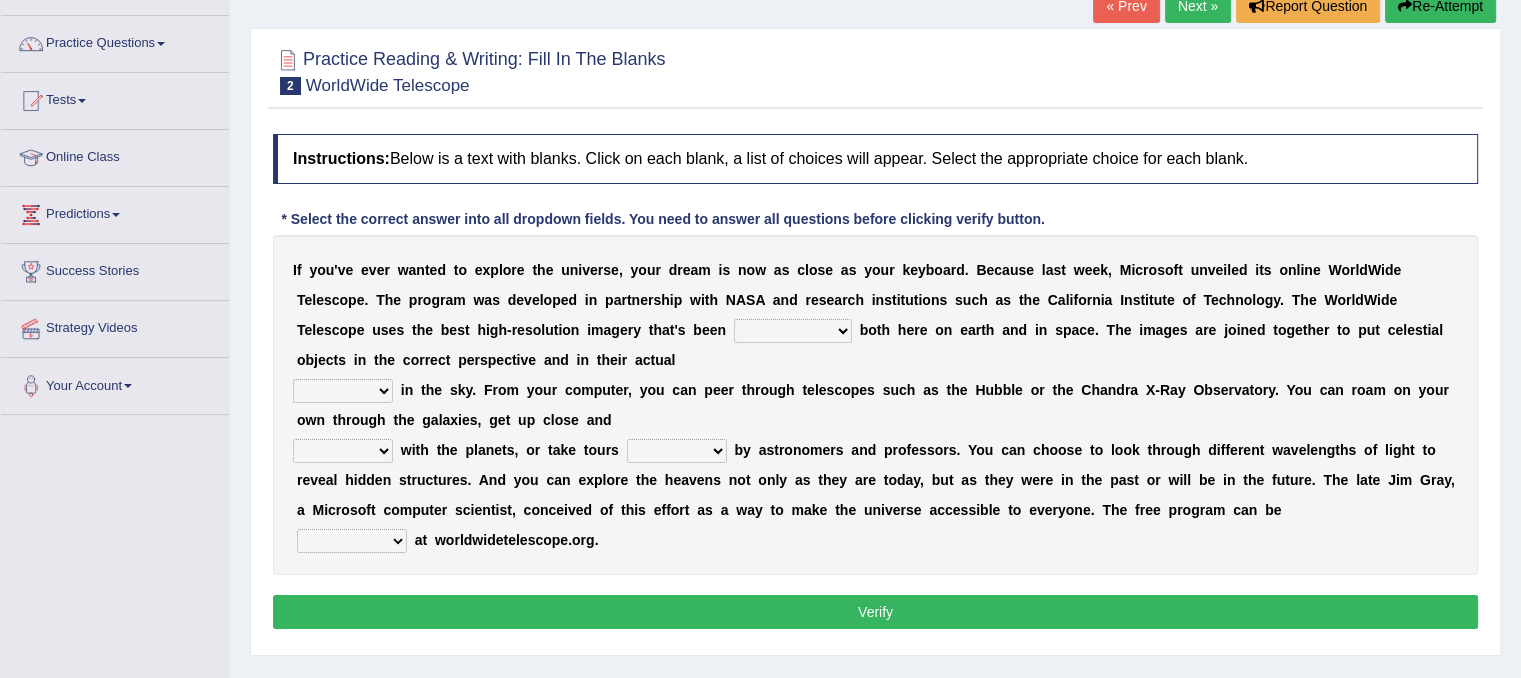 click on "Toggle navigation
Home
Practice Questions   Speaking Practice Read Aloud
Repeat Sentence
Describe Image
Re-tell Lecture
Answer Short Question
Summarize Group Discussion
Respond To A Situation
Writing Practice  Summarize Written Text
Write Essay
Reading Practice  Reading & Writing: Fill In The Blanks
Choose Multiple Answers
Re-order Paragraphs
Fill In The Blanks
Choose Single Answer
Listening Practice  Summarize Spoken Text
Highlight Incorrect Words
Highlight Correct Summary
Select Missing Word
Choose Single Answer
Choose Multiple Answers
Fill In The Blanks
Write From Dictation
Pronunciation
Tests
Take Mock Test" at bounding box center (760, 199) 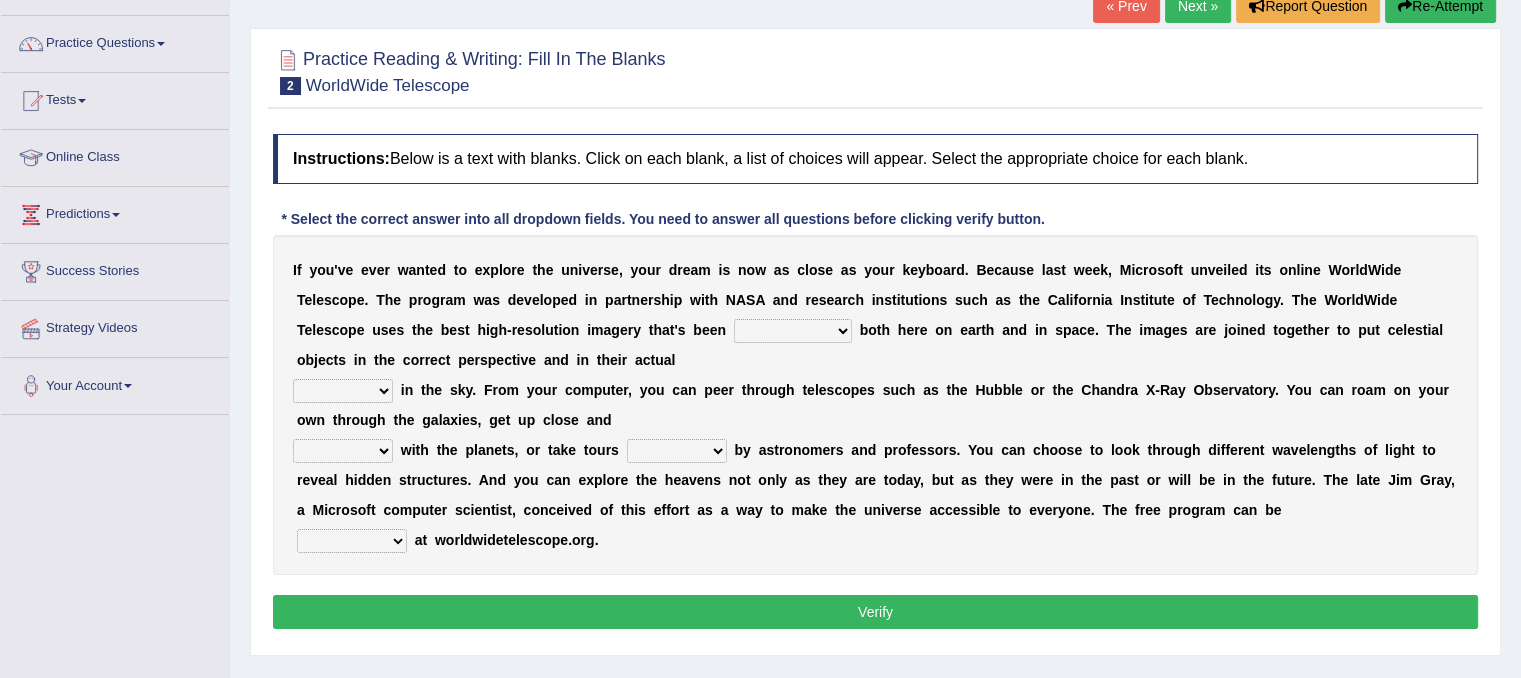click on "degraded ascended remonstrated generated" at bounding box center (793, 331) 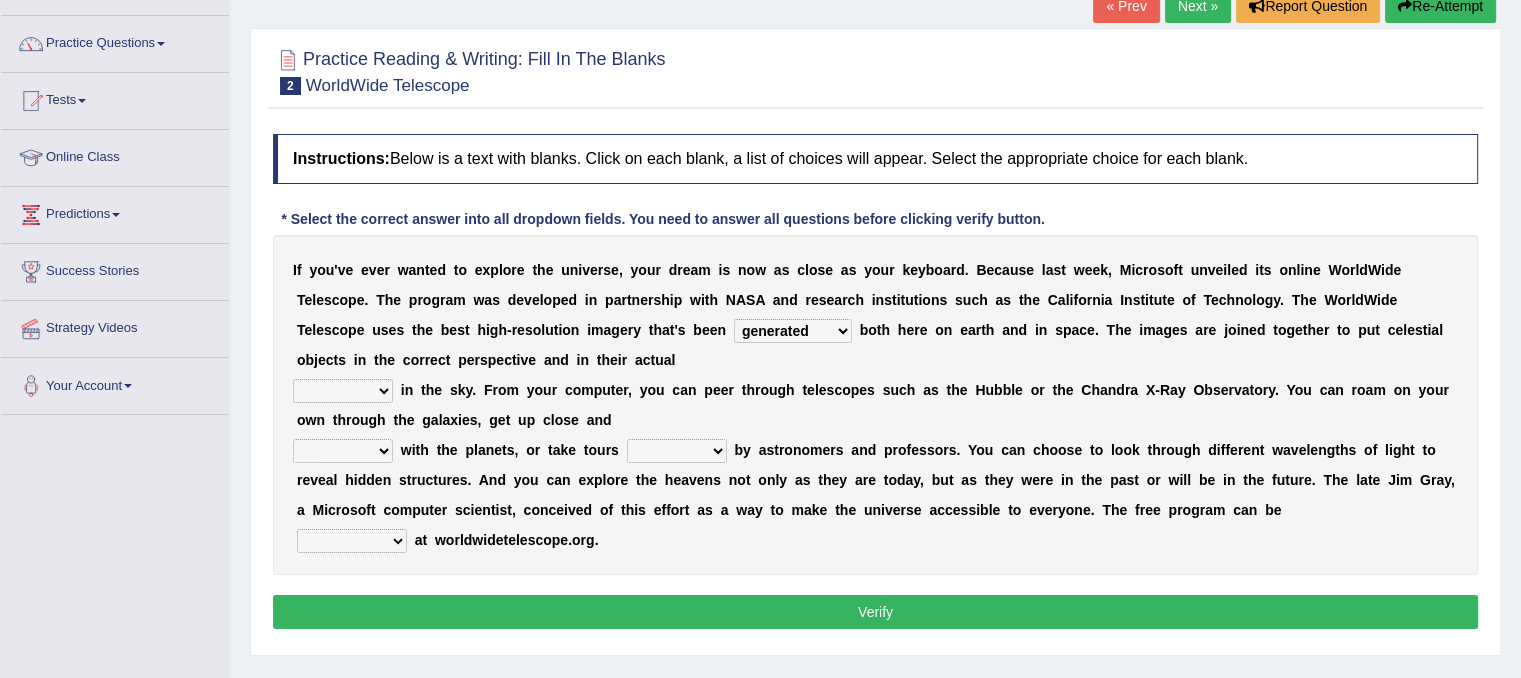 click on "degraded ascended remonstrated generated" at bounding box center (793, 331) 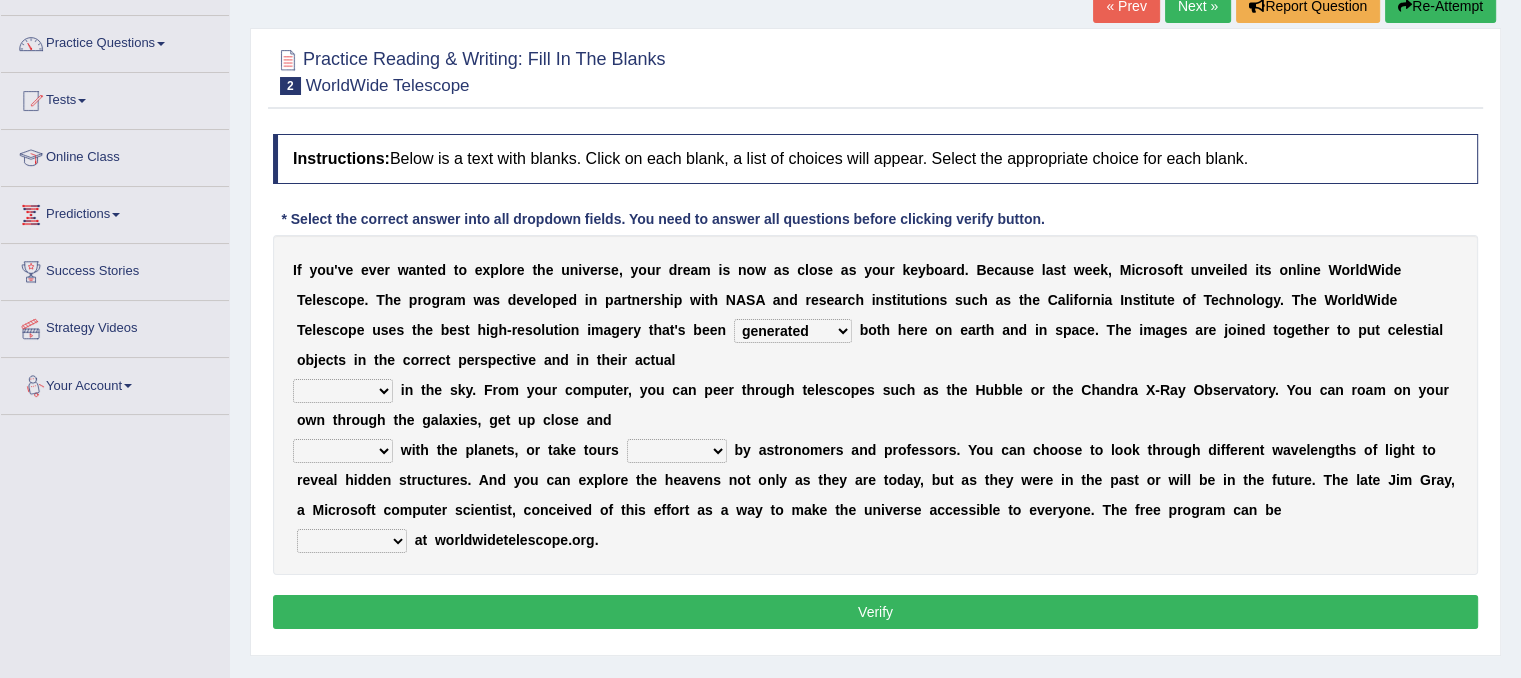 click on "I f    y o u ' v e    e v e r    w a n t e d    t o    e x p l o r e    t h e    u n i v e r s e ,    y o u r    d r e a m    i s    n o w    a s    c l o s e    a s    y o u r    k e y b o a r d .    B e c a u s e    l a s t    w e e k ,    M i c r o s o f t    u n v e i l e d    i t s    o n l i n e    W o r l d W i d e    T e l e s c o p e .    T h e    p r o g r a m    w a s    d e v e l o p e d    i n    p a r t n e r s h i p    w i t h    N A S A    a n d    r e s e a r c h    i n s t i t u t i o n s    s u c h    a s    t h e    C a l i f o r n i a    I n s t i t u t e    o f    T e c h n o l o g y .    T h e    W o r l d W i d e    T e l e s c o p e    u s e s    t h e    b e s t    h i g h - r e s o l u t i o n    i m a g e r y    t h a t ' s    b e e n    degraded ascended remonstrated generated    b o t h    h e r e    o n    e a r t h    a n d    i n    s p a c e .    T h e    i m a g e s    a r e    j o i n e d    t o g e t h e r t" at bounding box center [875, 405] 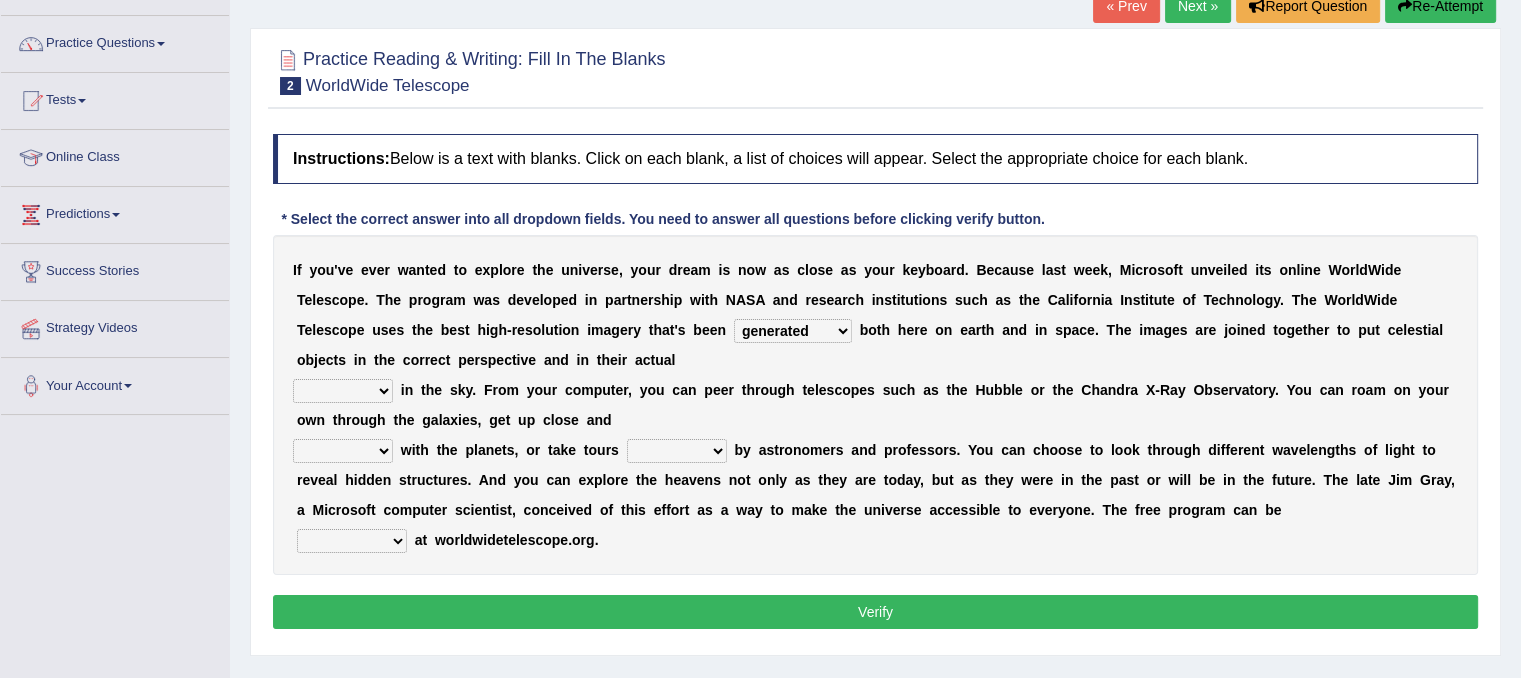 click on "aspects parts conditions positions" at bounding box center [343, 391] 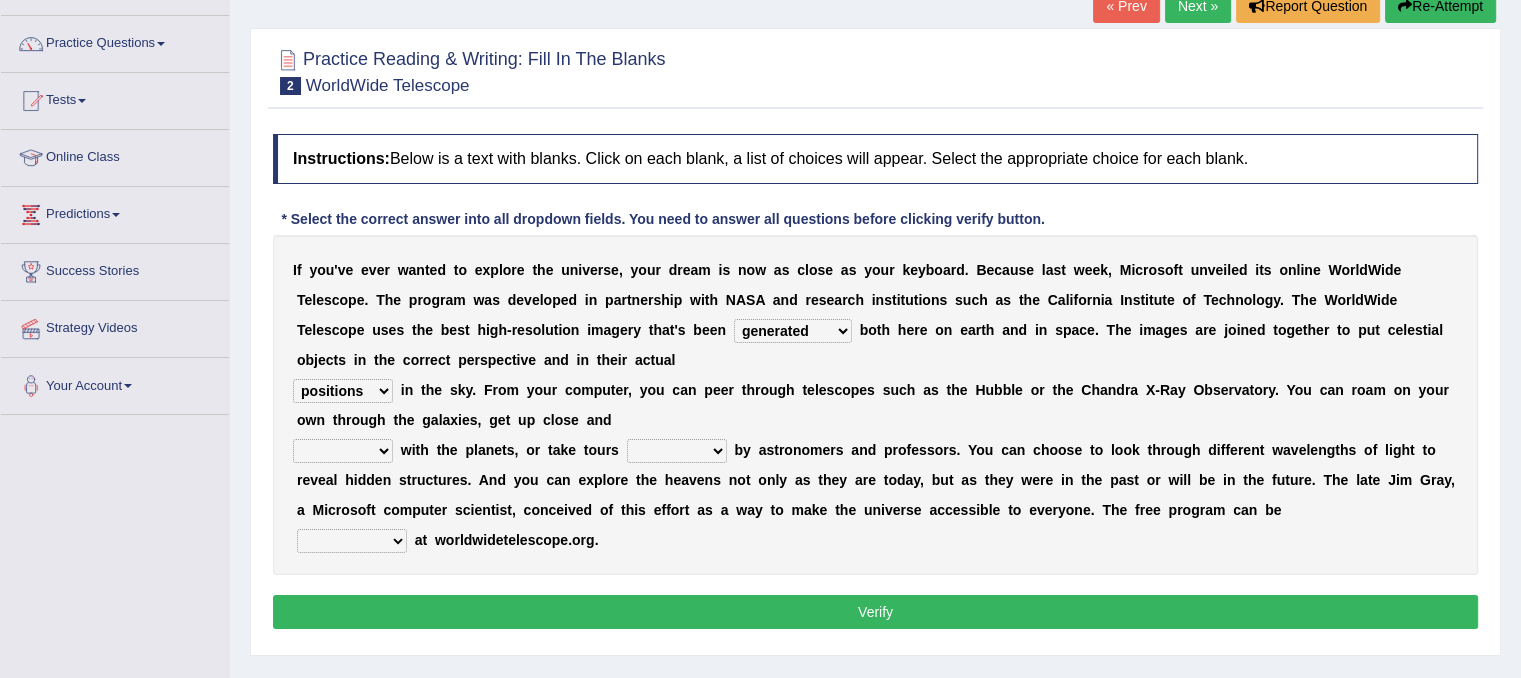 click on "aspects parts conditions positions" at bounding box center (343, 391) 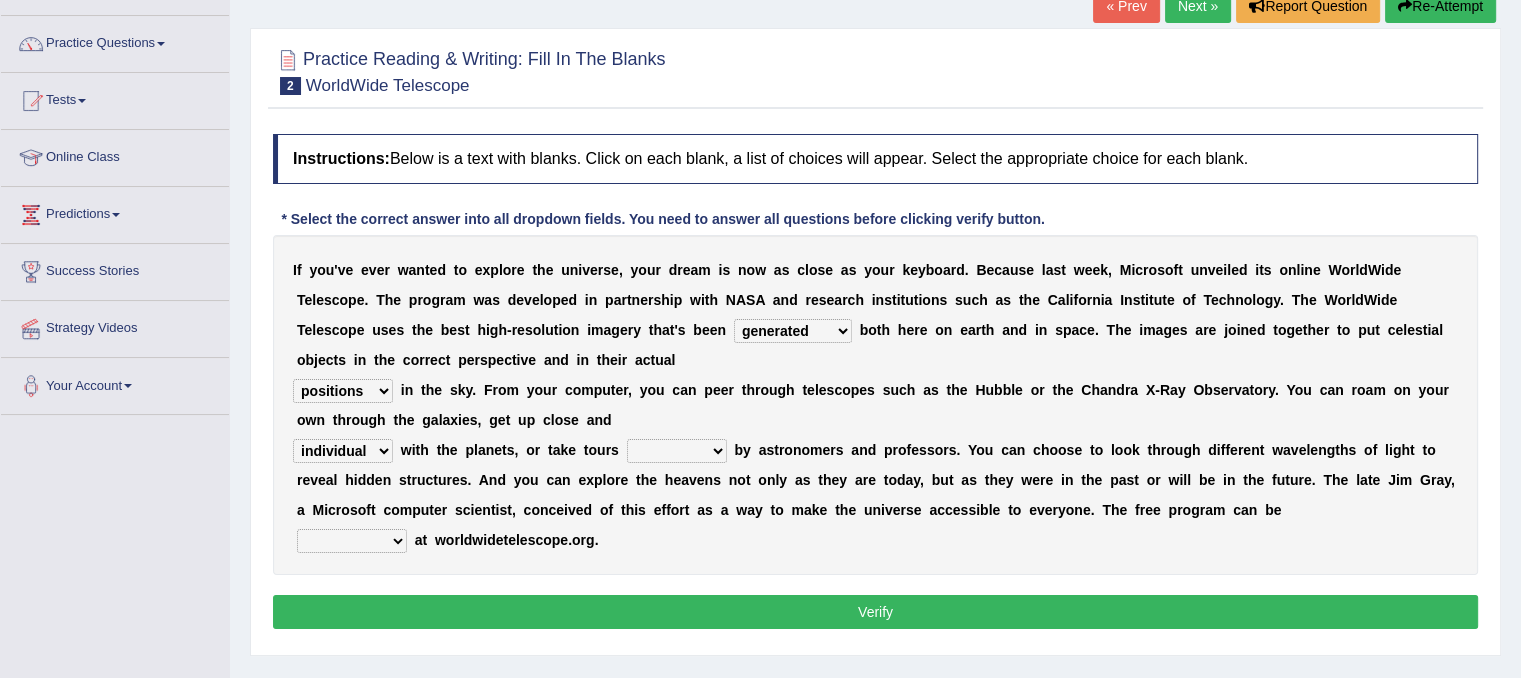 click on "personal individual apart polite" at bounding box center [343, 451] 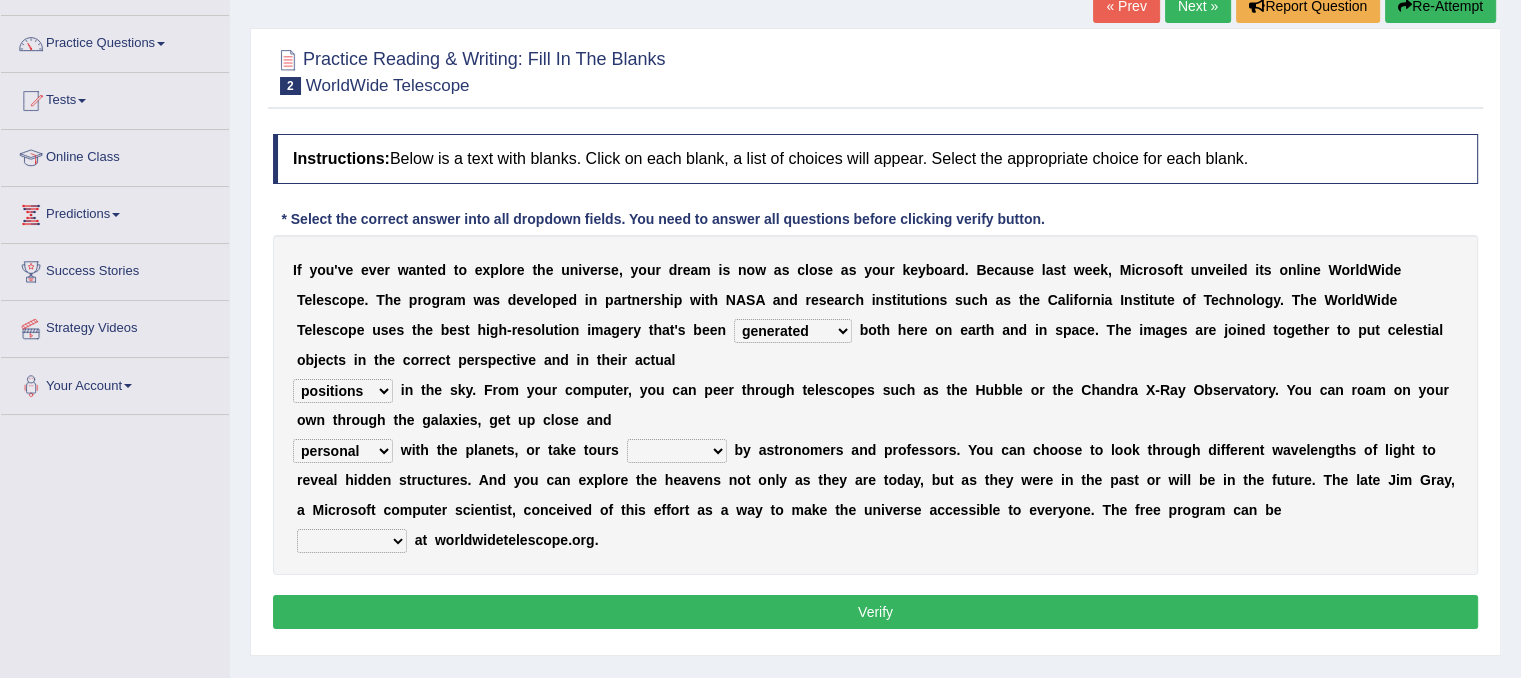 click on "personal individual apart polite" at bounding box center (343, 451) 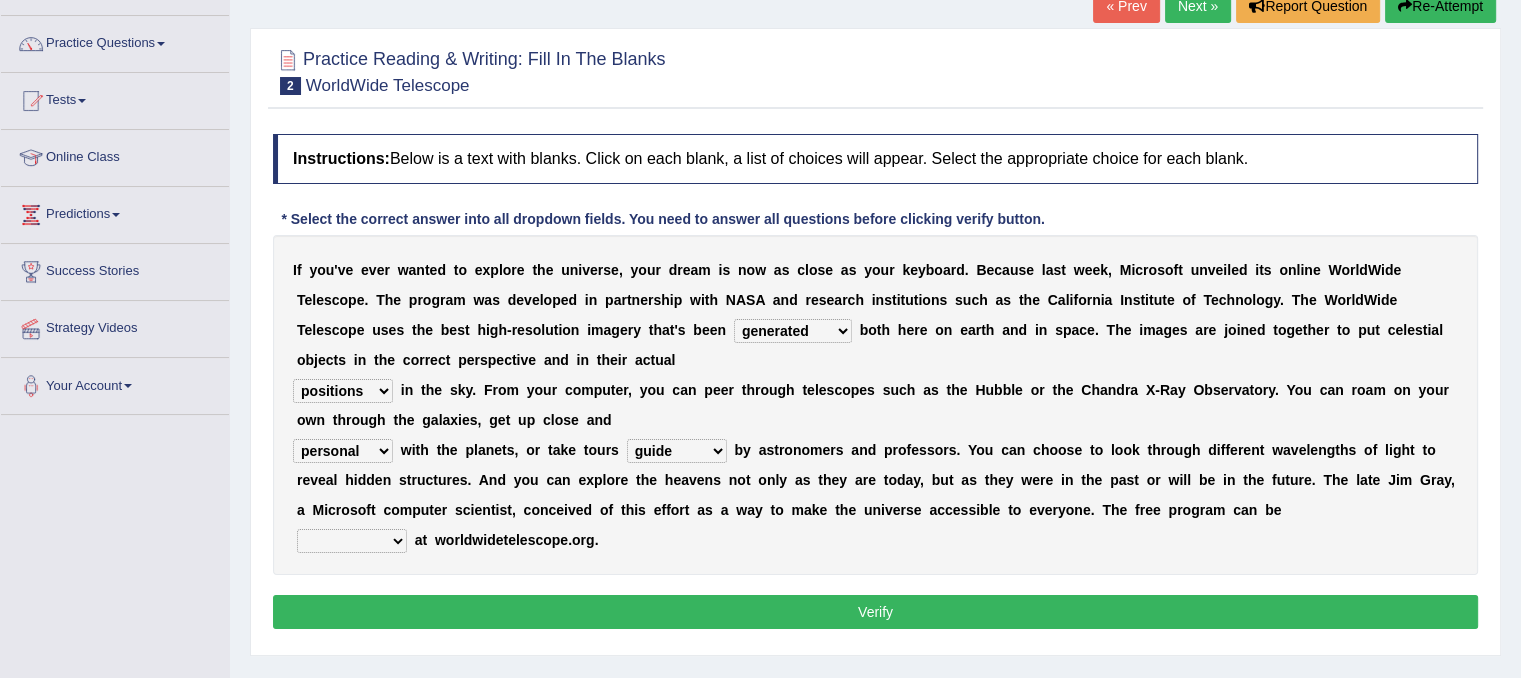 click on "upheld downloaded loaded posted" at bounding box center (352, 541) 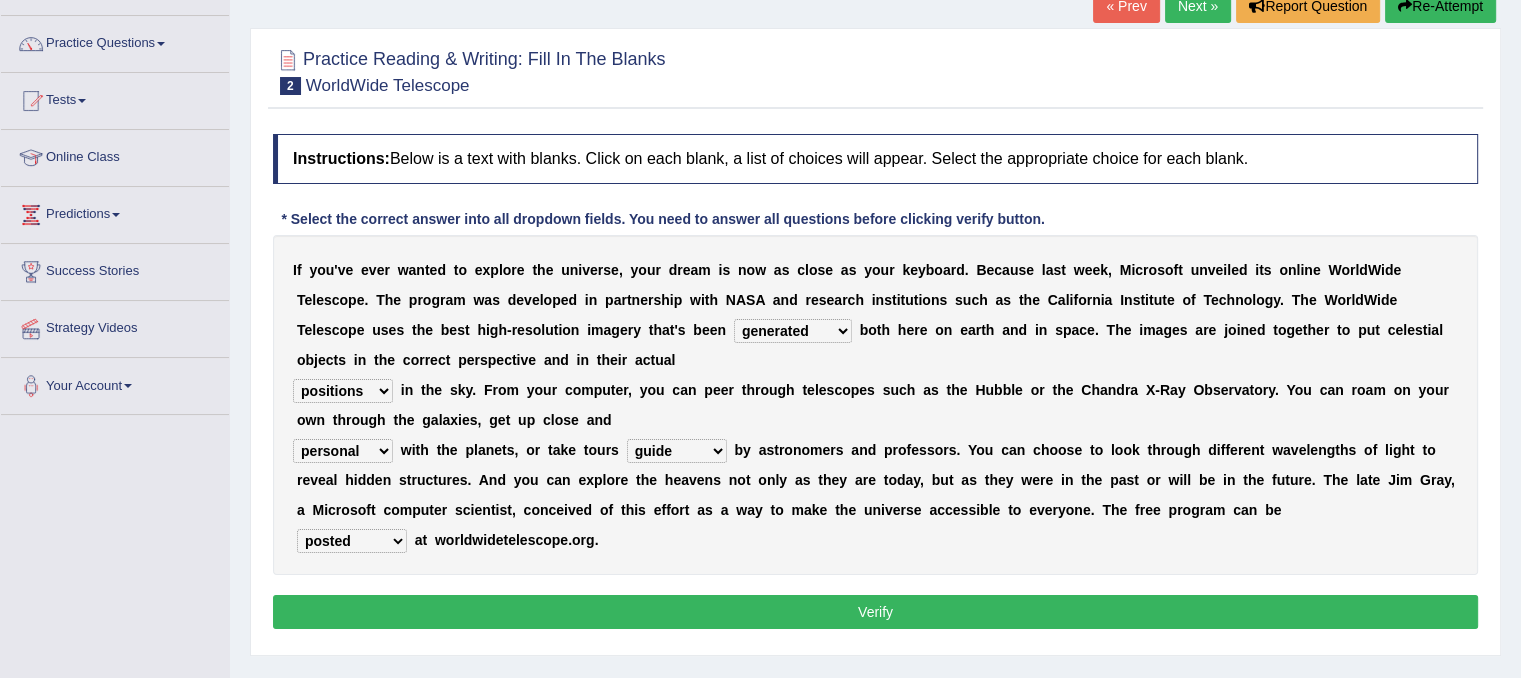 click on "Verify" at bounding box center (875, 612) 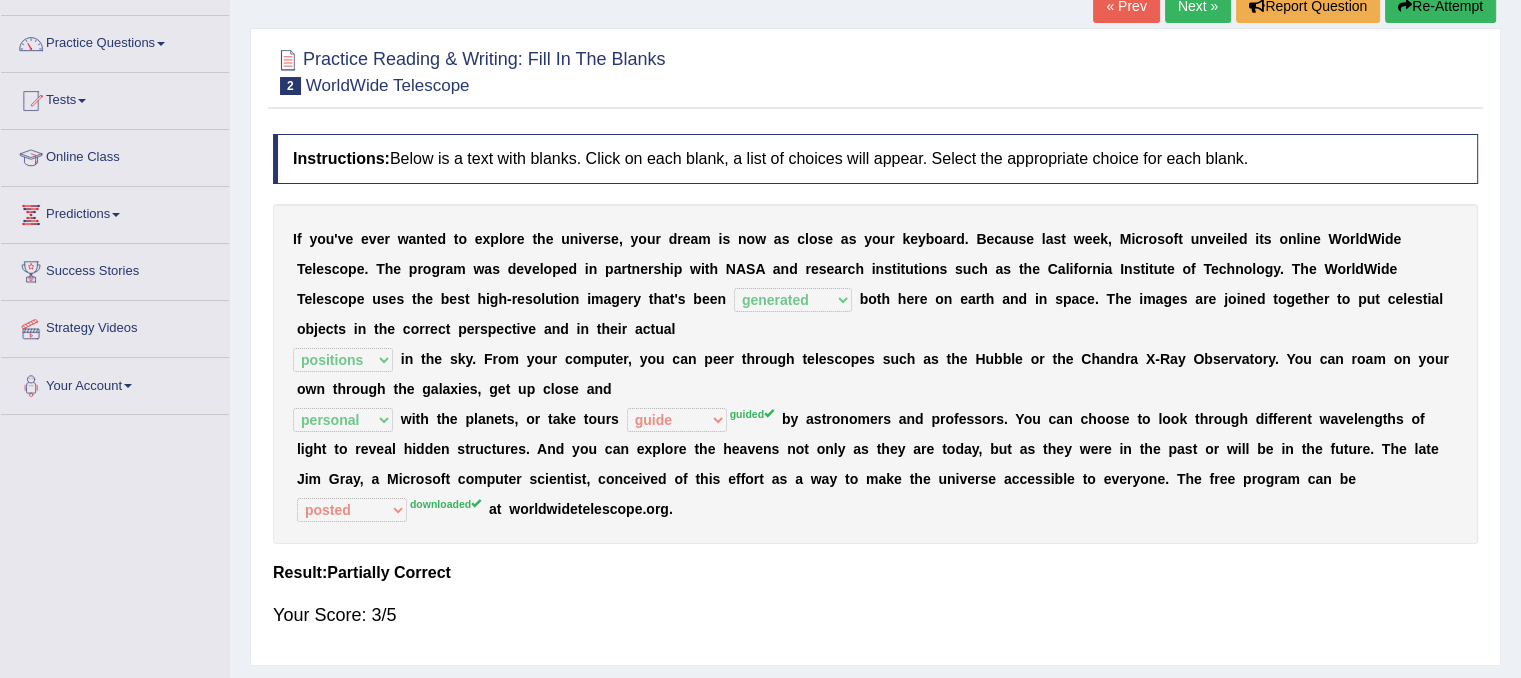 click on "Next »" at bounding box center (1198, 6) 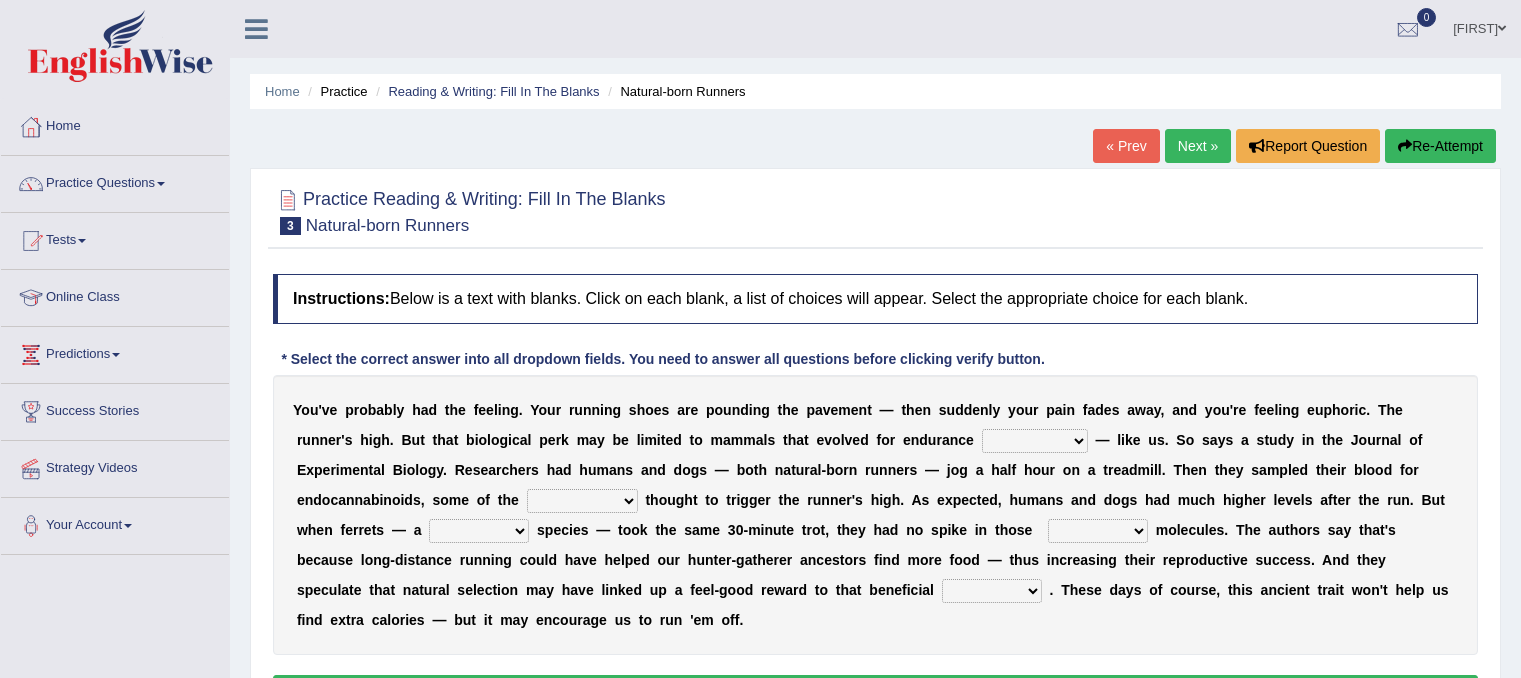 scroll, scrollTop: 0, scrollLeft: 0, axis: both 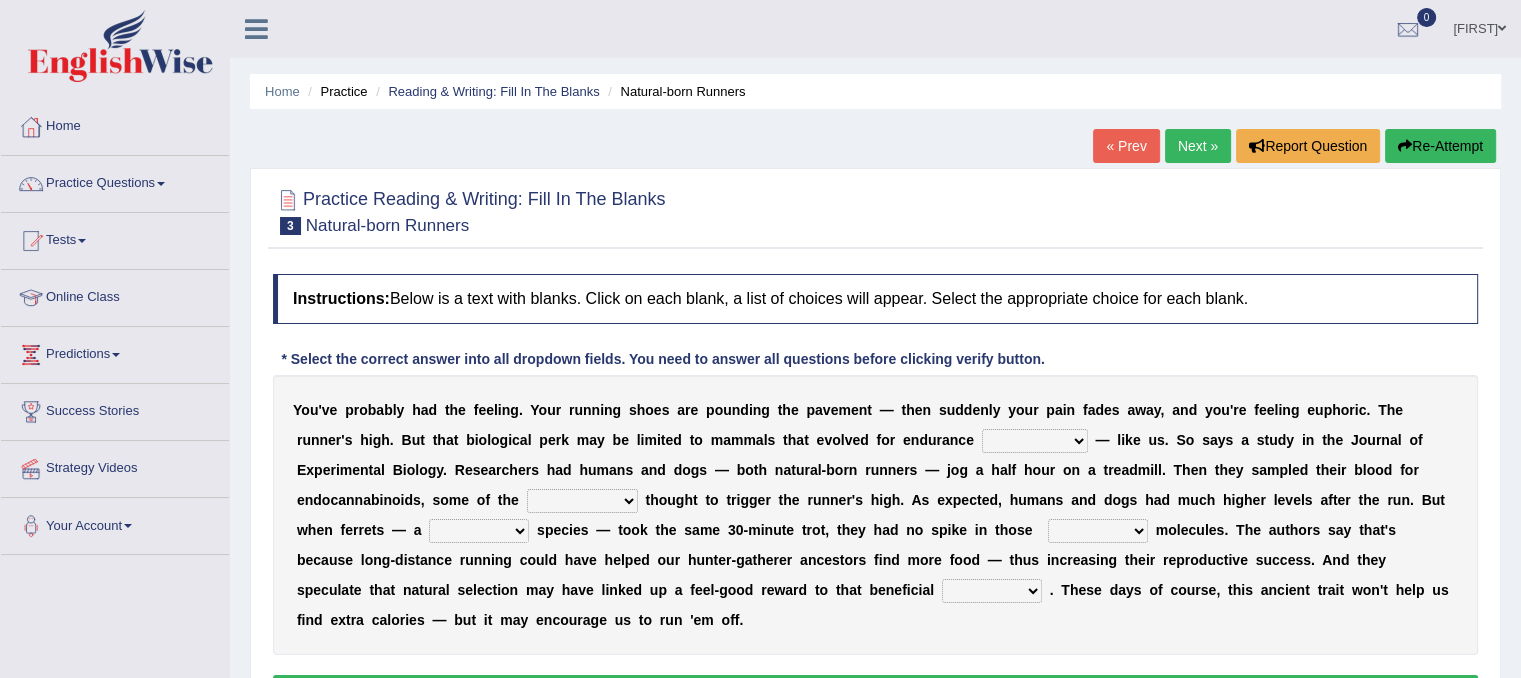 click on "dykes personalize classifies exercise" at bounding box center [1035, 441] 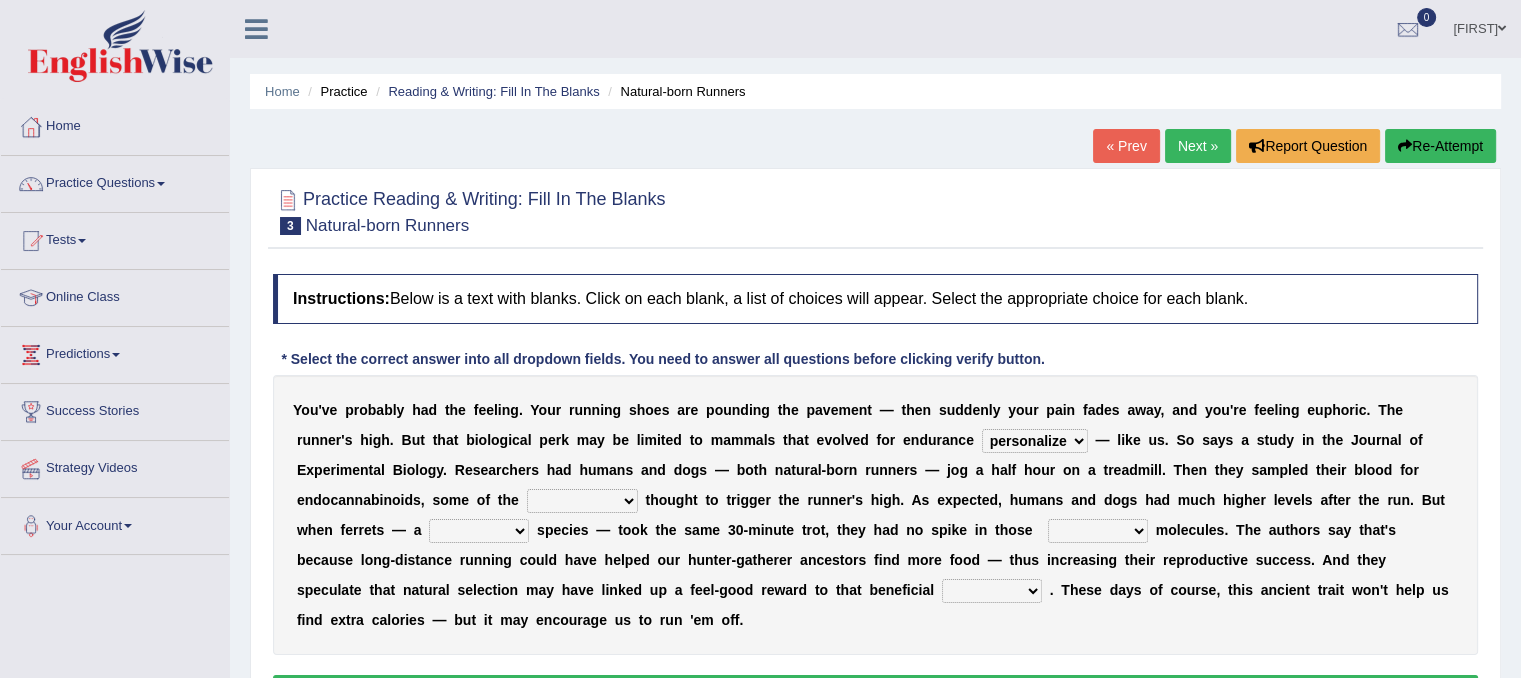 click on "dykes personalize classifies exercise" at bounding box center [1035, 441] 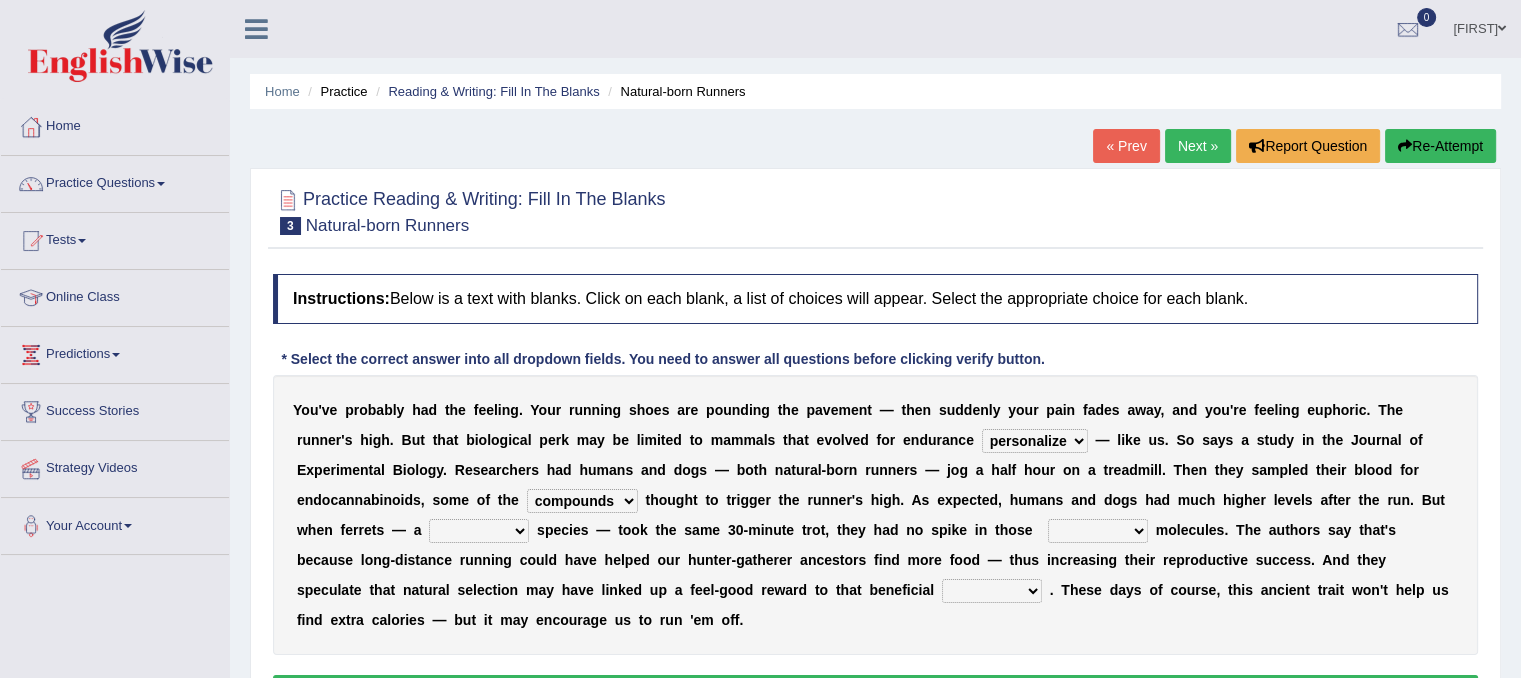 click on "almshouse turnarounds compounds foxhounds" at bounding box center [582, 501] 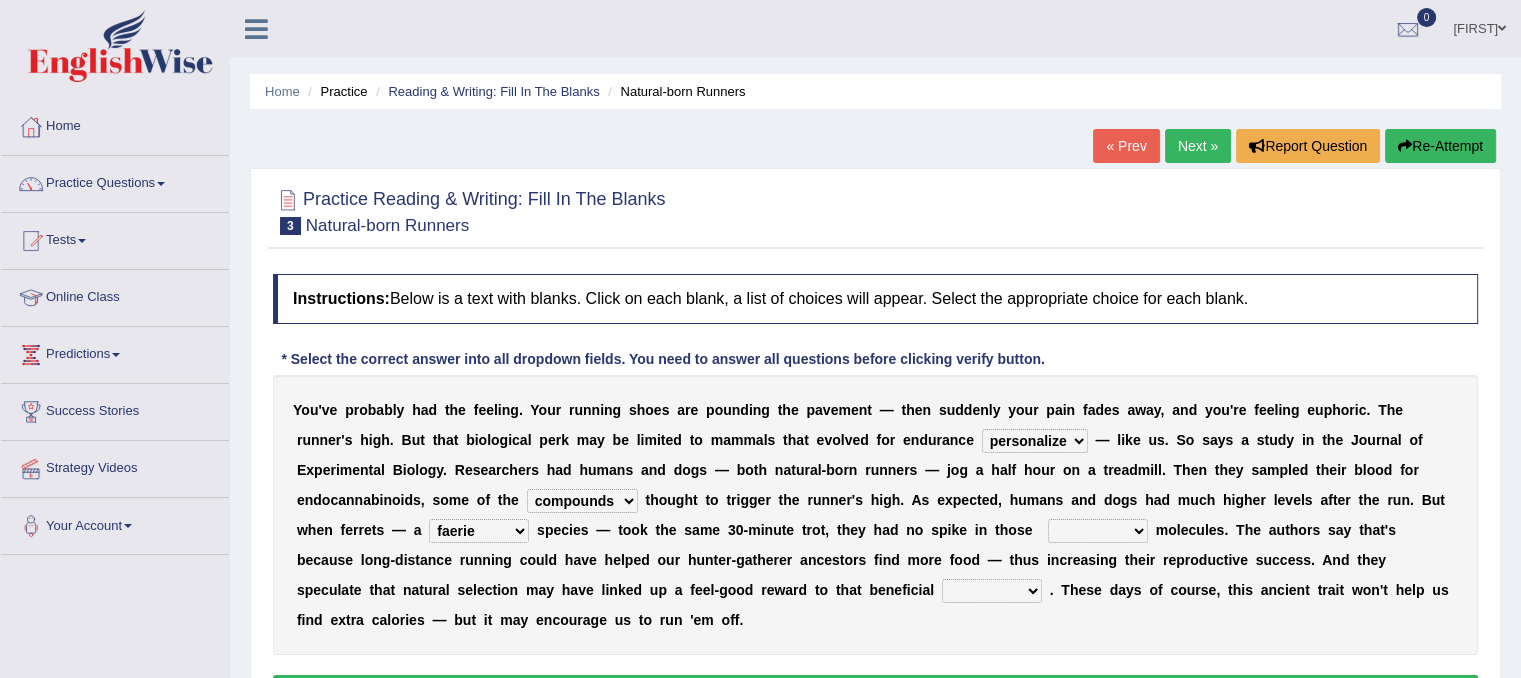 click on "excellency merely faerie sedentary" at bounding box center (479, 531) 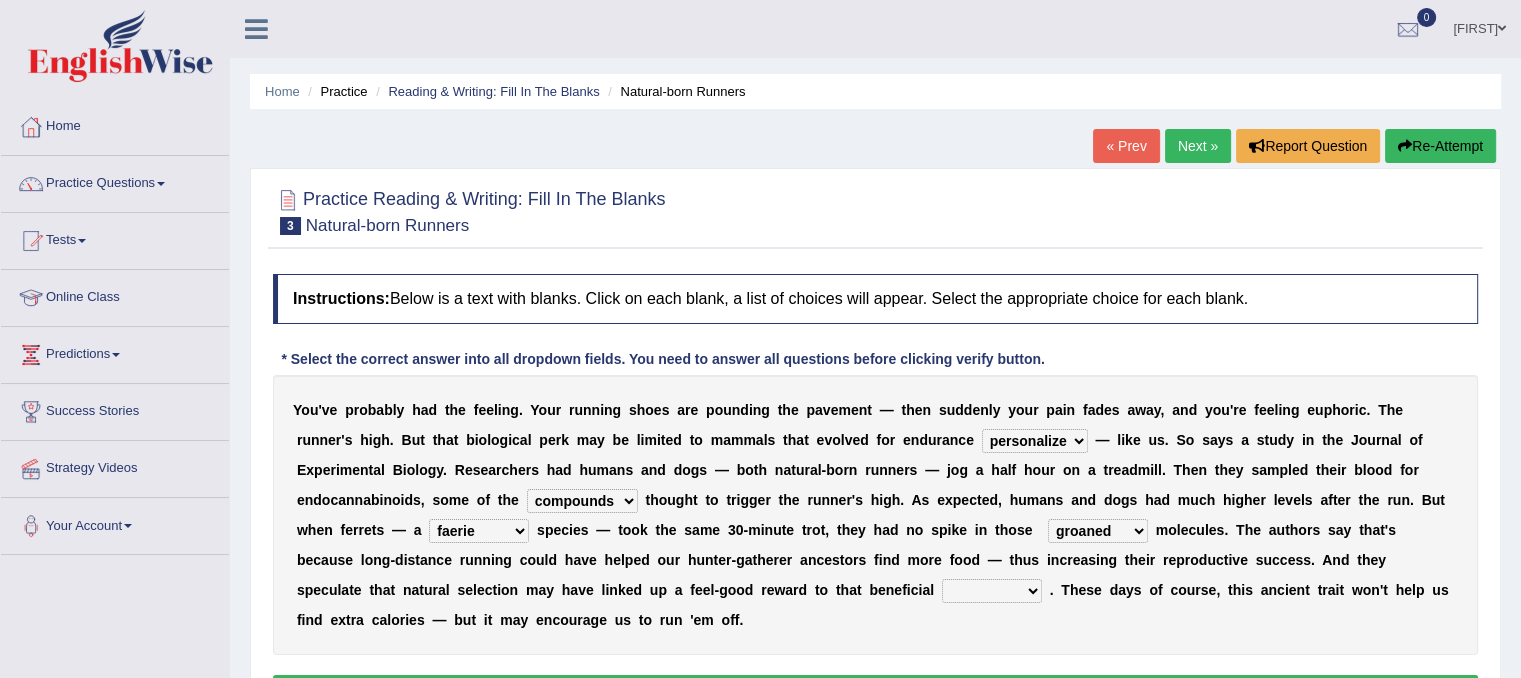 click on "wager exchanger behavior regulator" at bounding box center [992, 591] 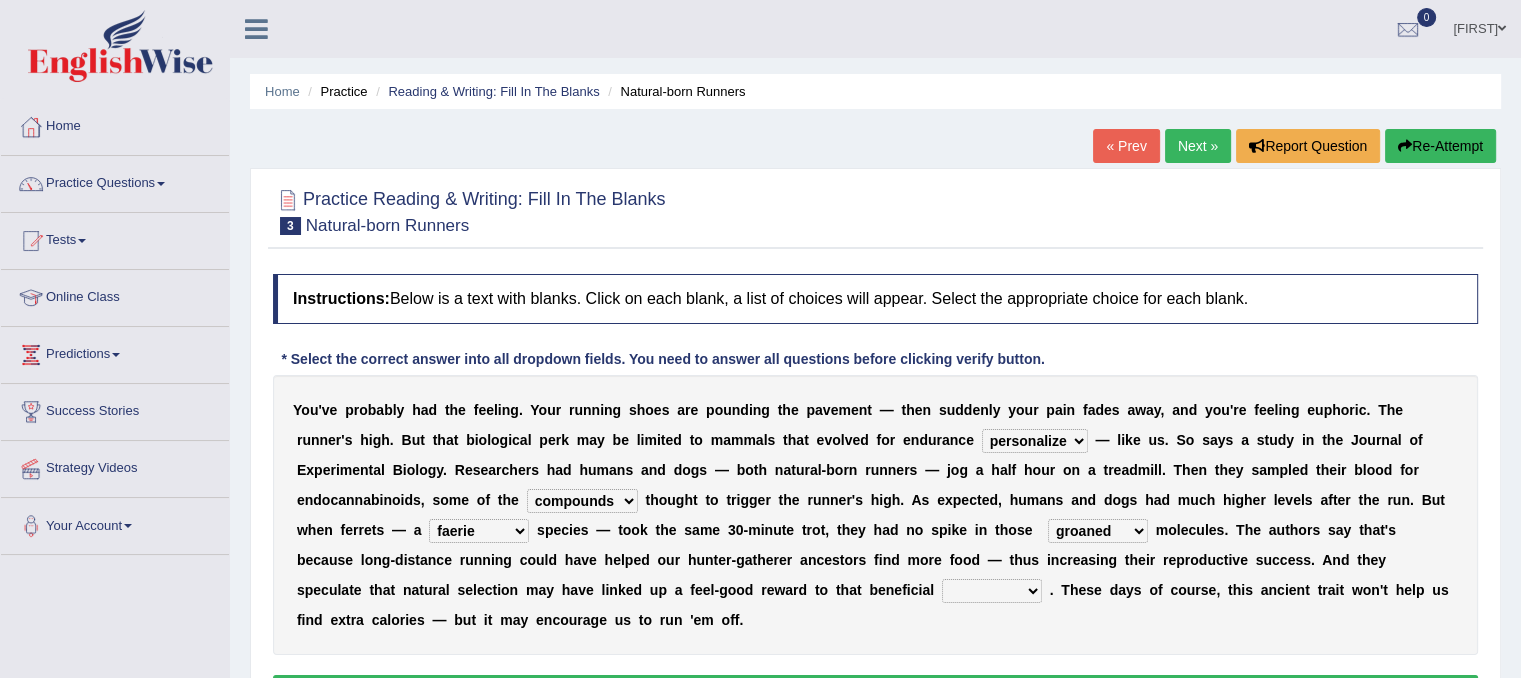 click on "wager exchanger behavior regulator" at bounding box center [992, 591] 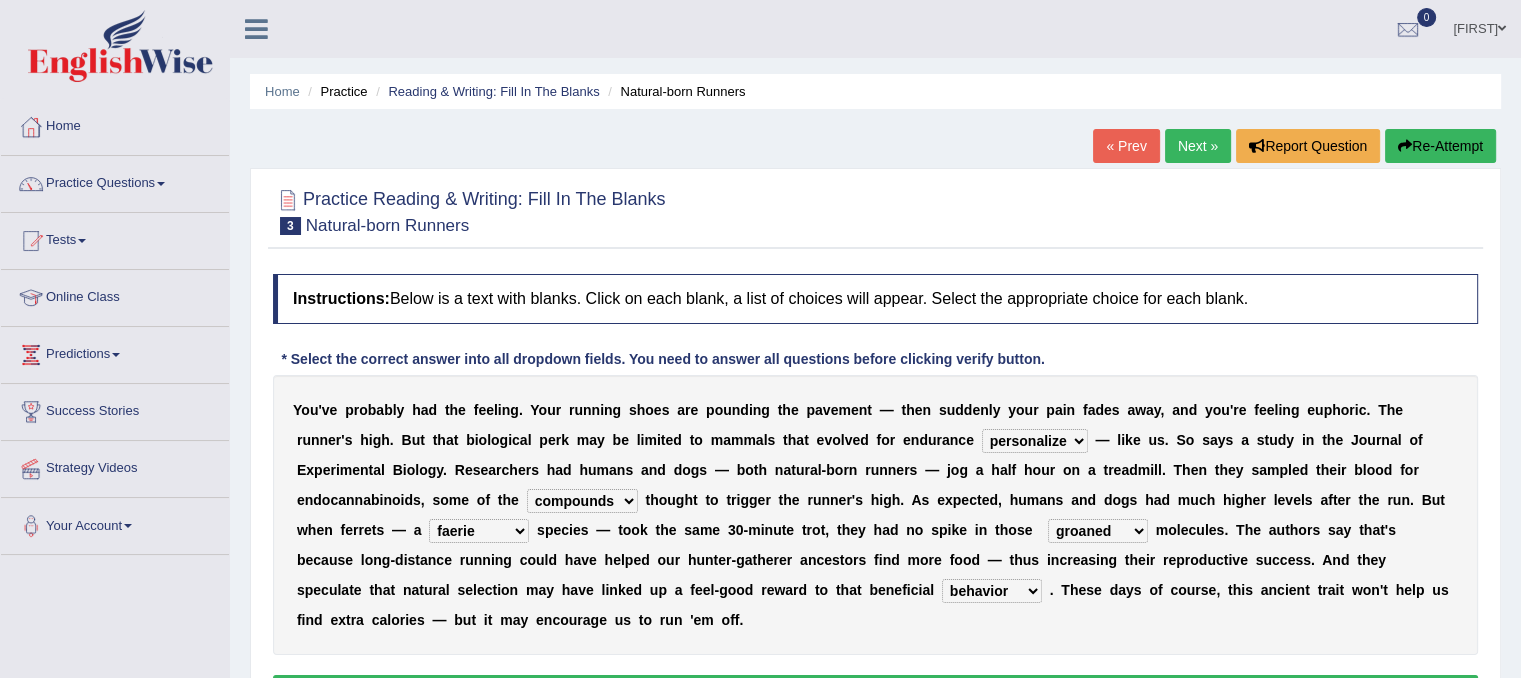 click on "wager exchanger behavior regulator" at bounding box center (992, 591) 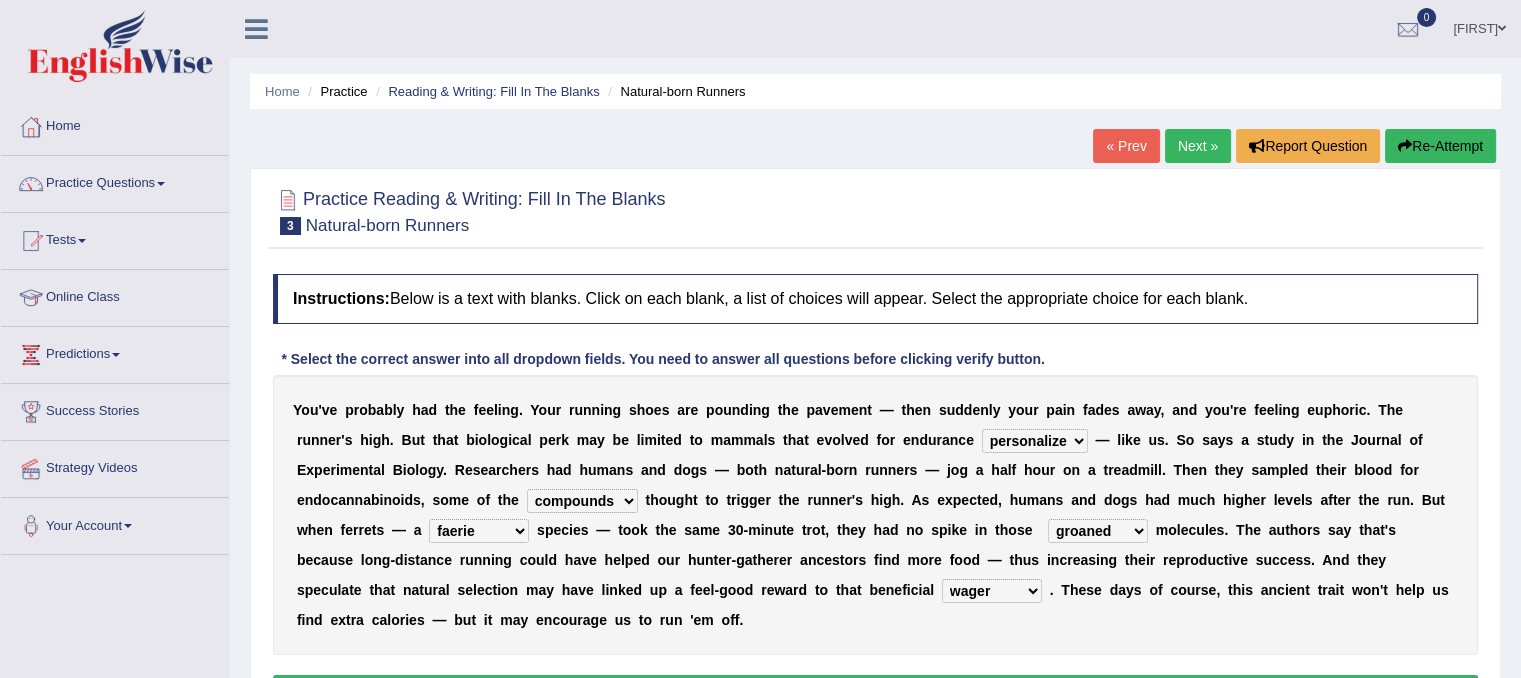 click on "wager exchanger behavior regulator" at bounding box center (992, 591) 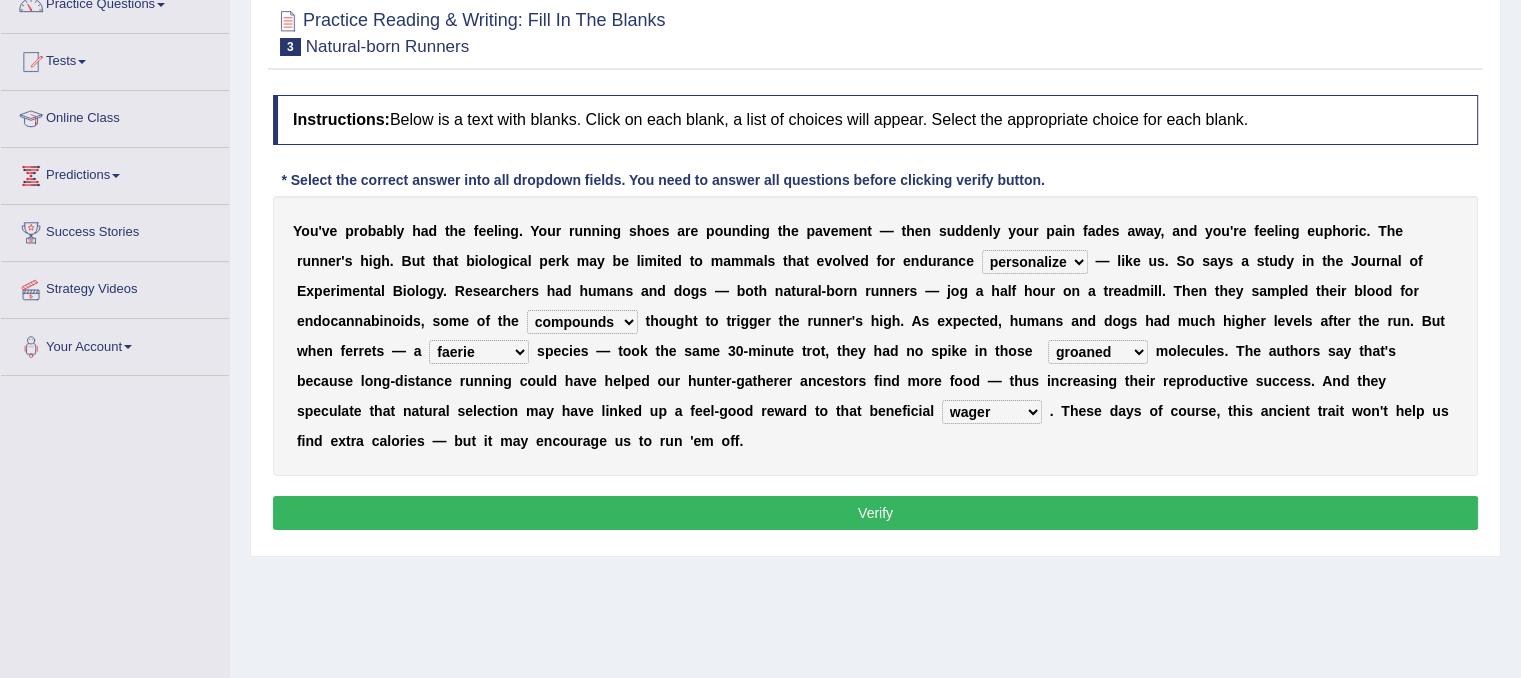scroll, scrollTop: 200, scrollLeft: 0, axis: vertical 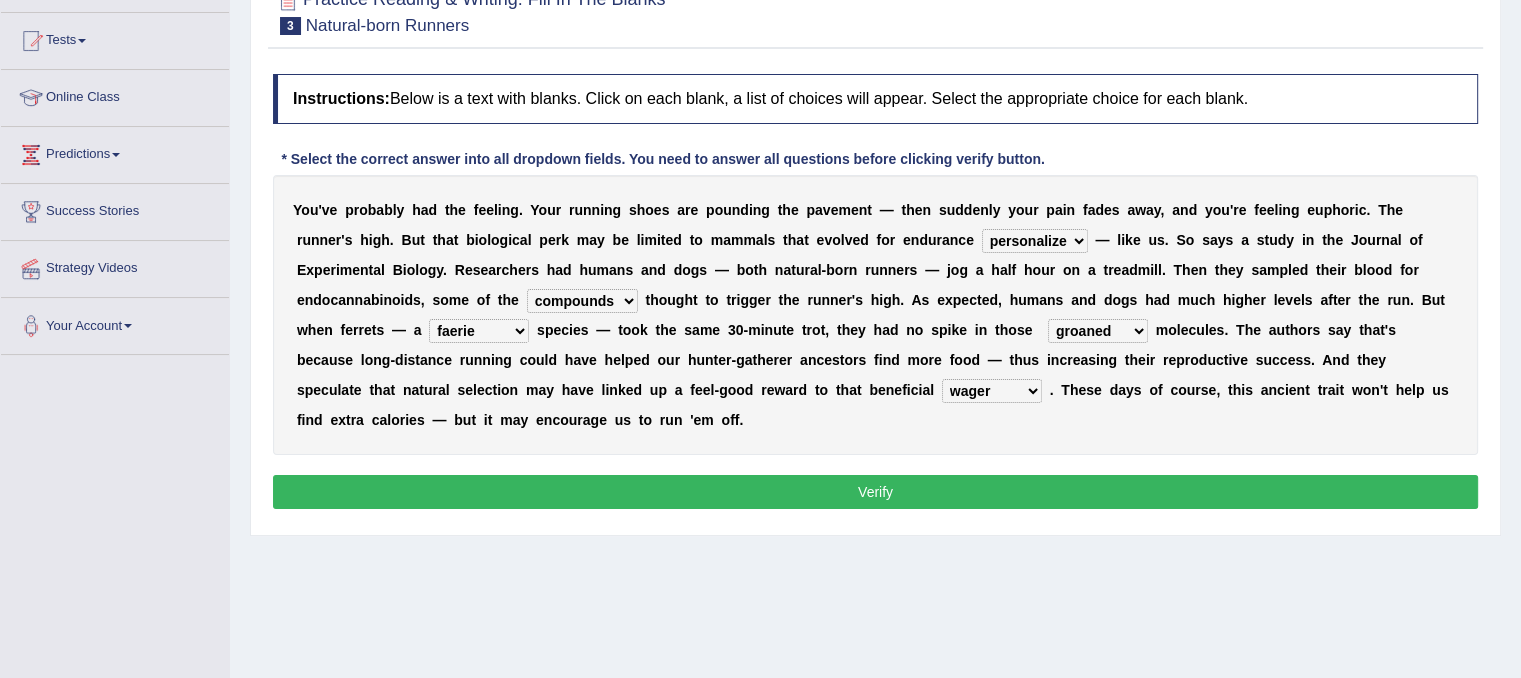 click on "Verify" at bounding box center [875, 492] 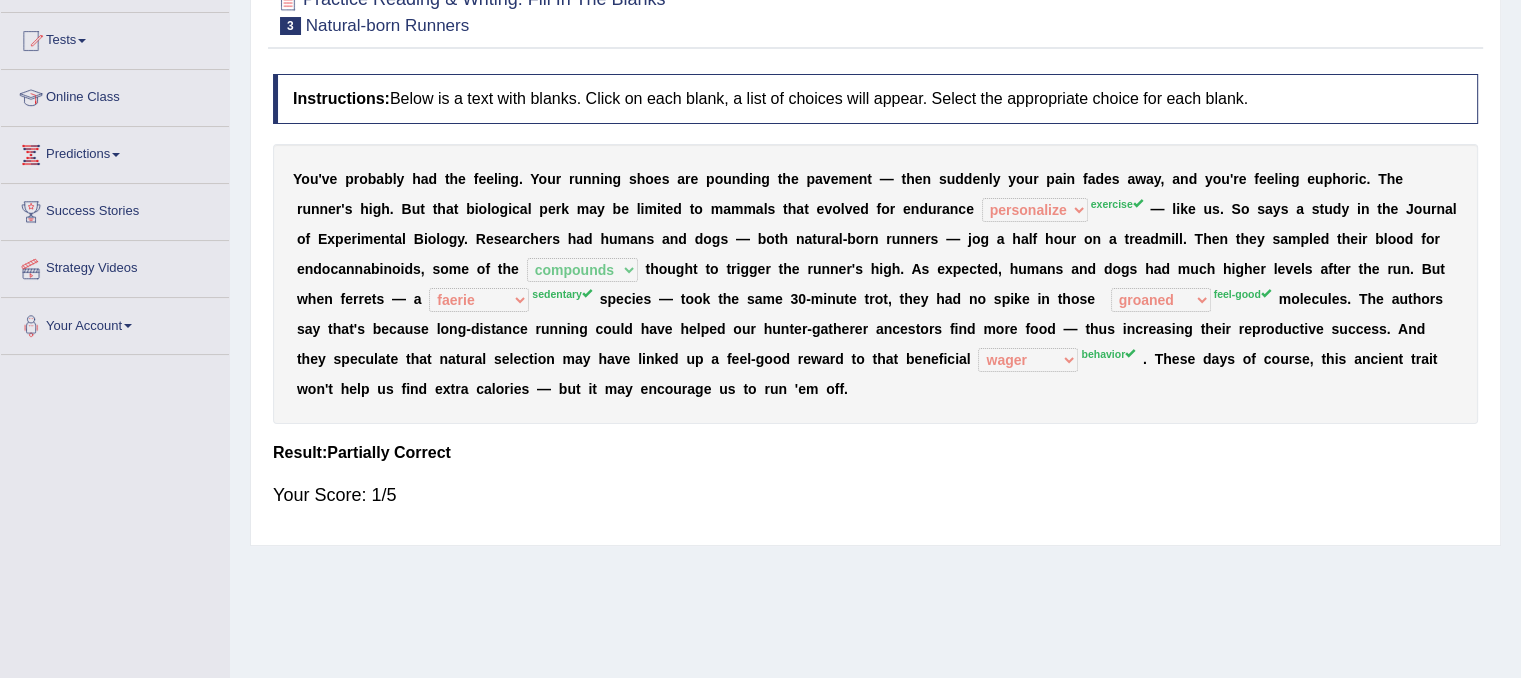 scroll, scrollTop: 0, scrollLeft: 0, axis: both 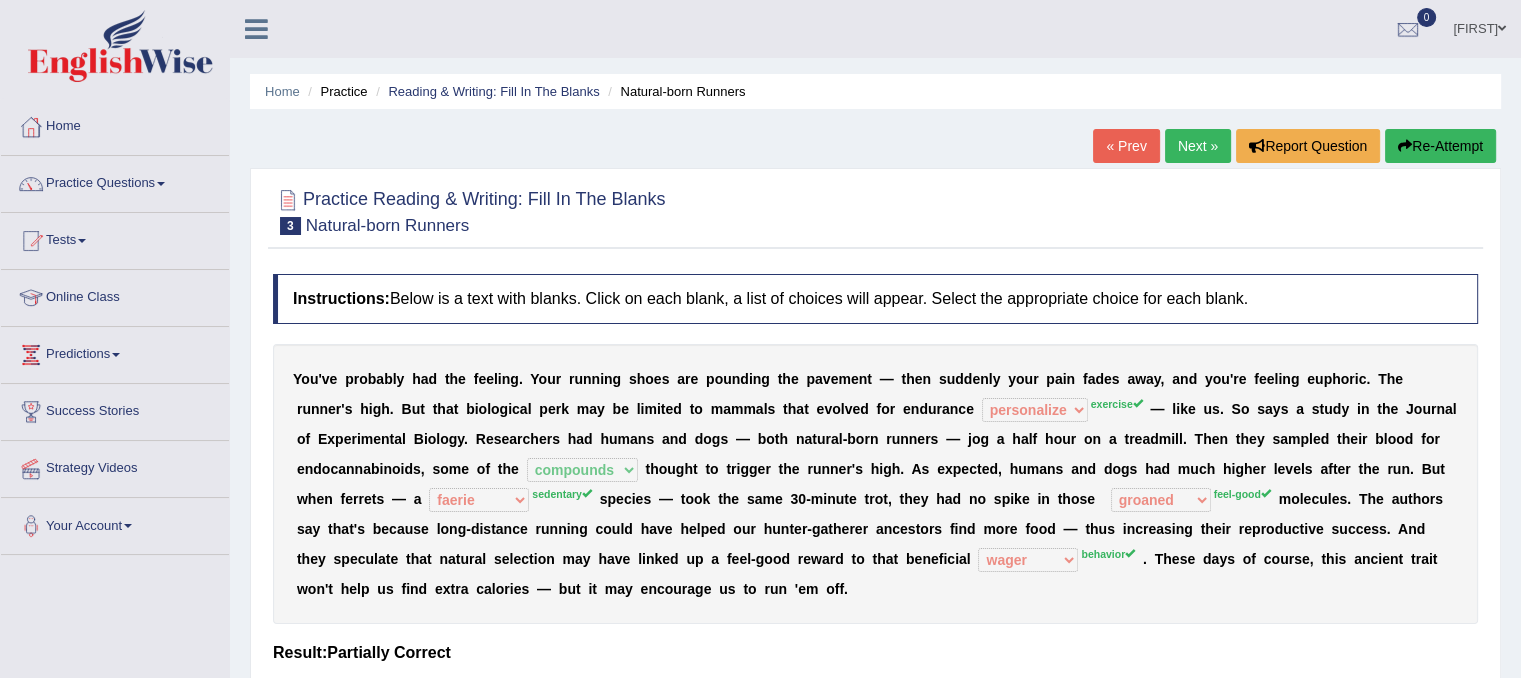 click on "Next »" at bounding box center [1198, 146] 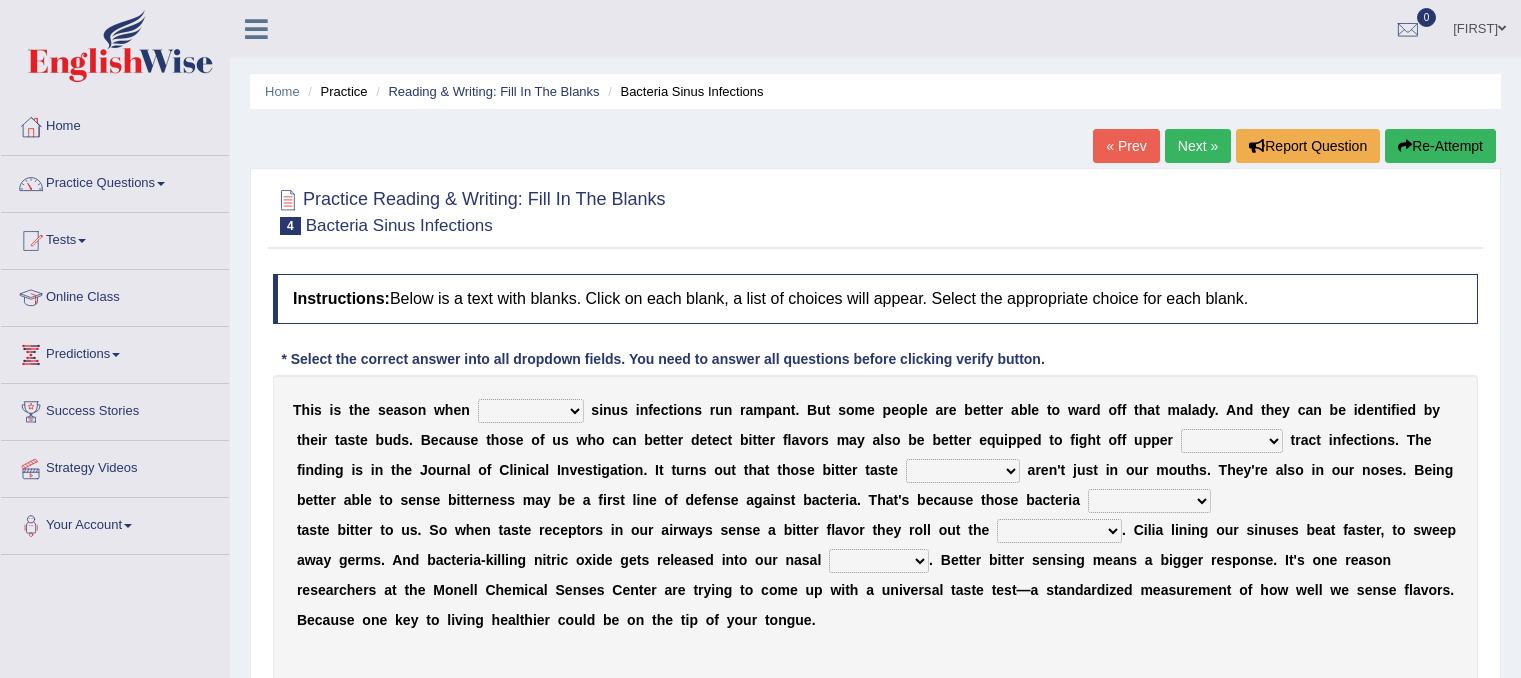 scroll, scrollTop: 0, scrollLeft: 0, axis: both 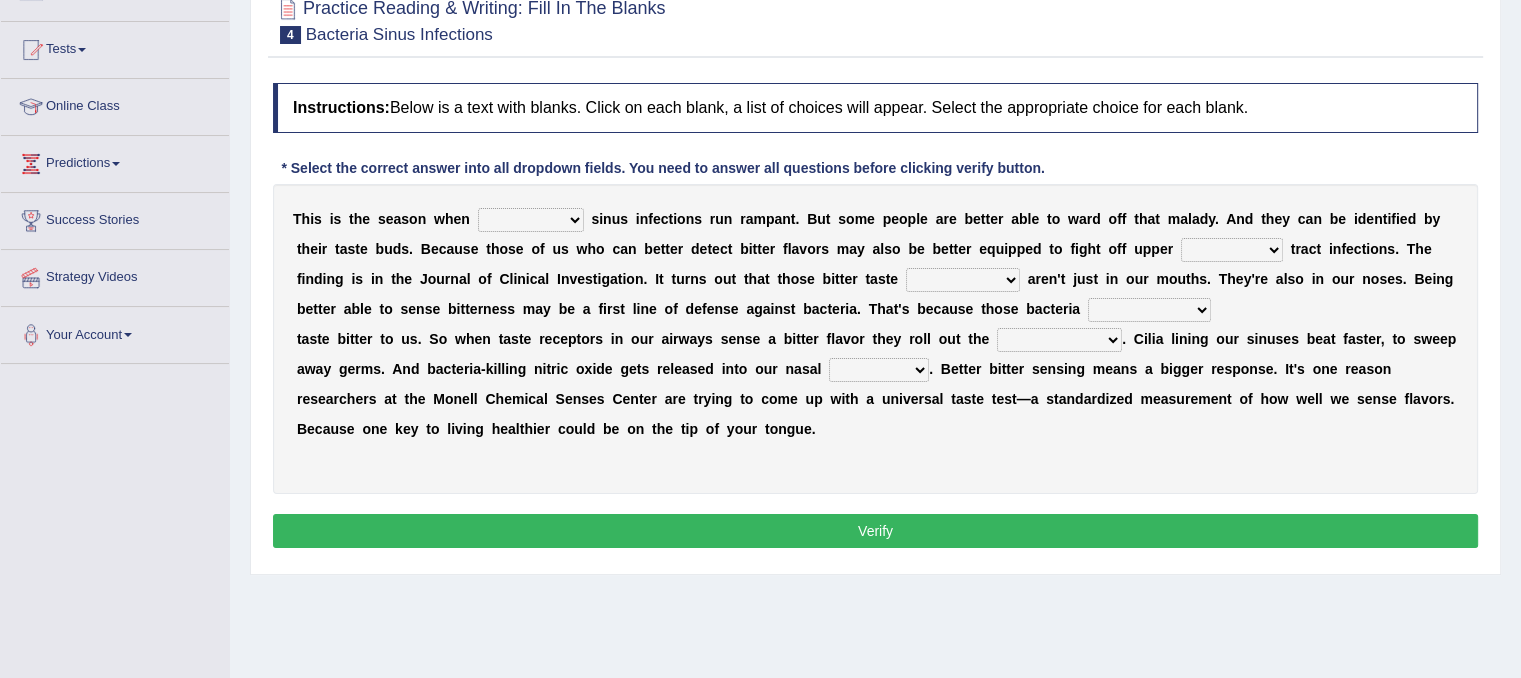 drag, startPoint x: 1535, startPoint y: 211, endPoint x: 1534, endPoint y: 328, distance: 117.00427 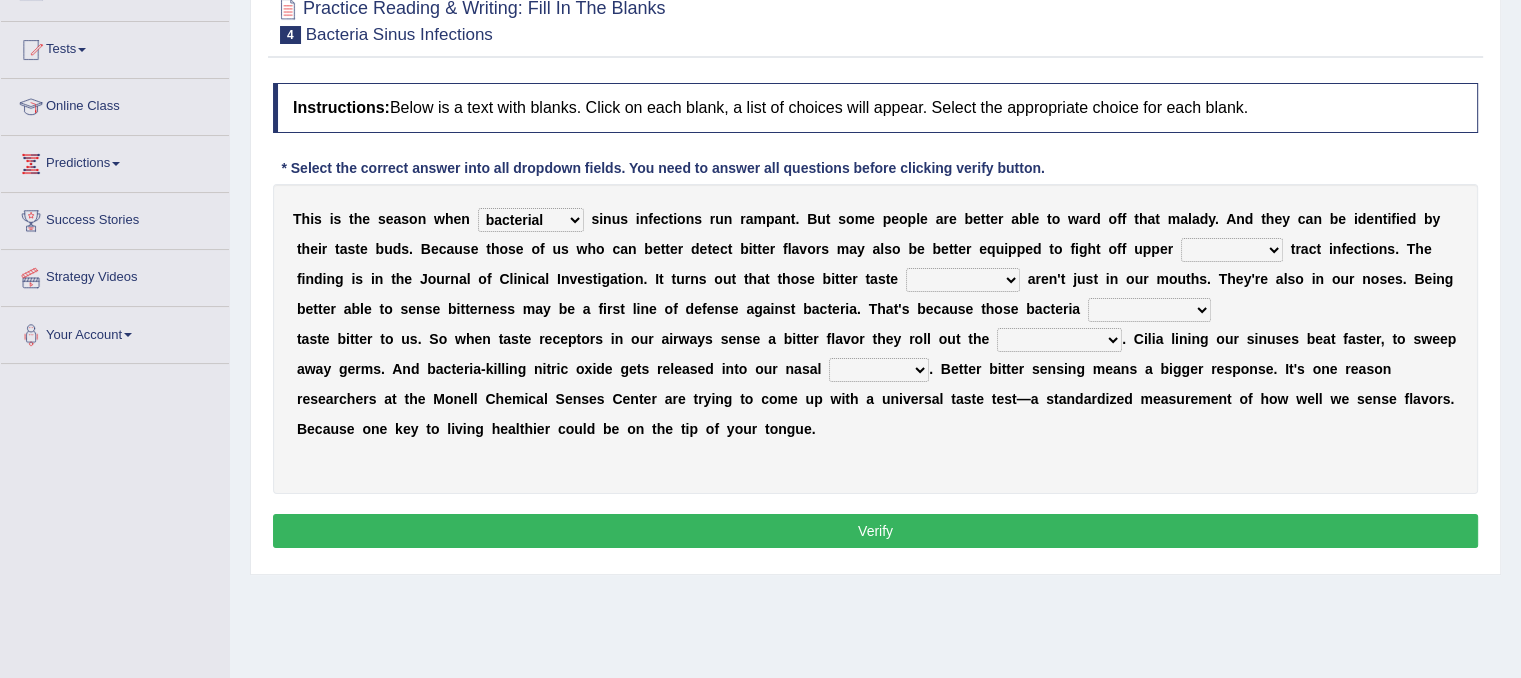 click on "conventicle atheist bacterial prissier" at bounding box center (531, 220) 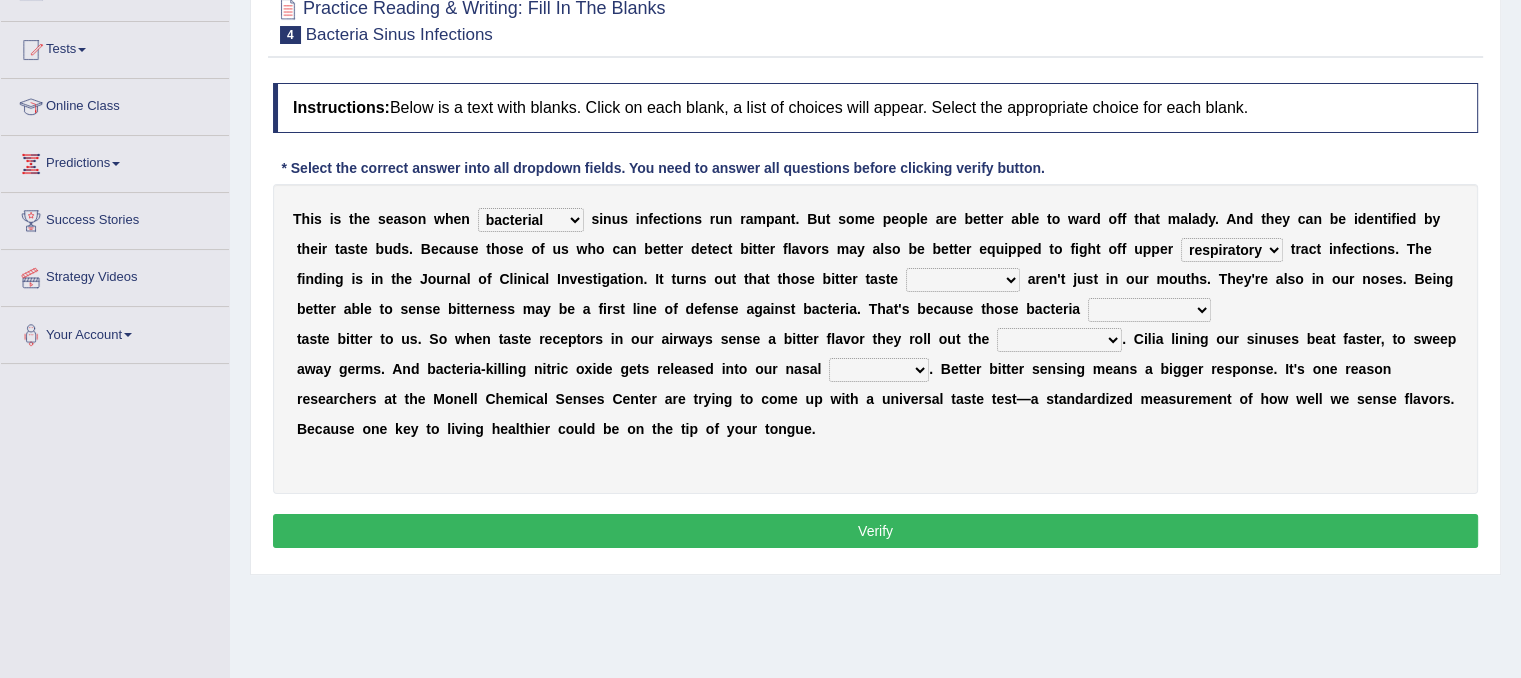 click on "faulty respiratory togae gawky" at bounding box center (1232, 250) 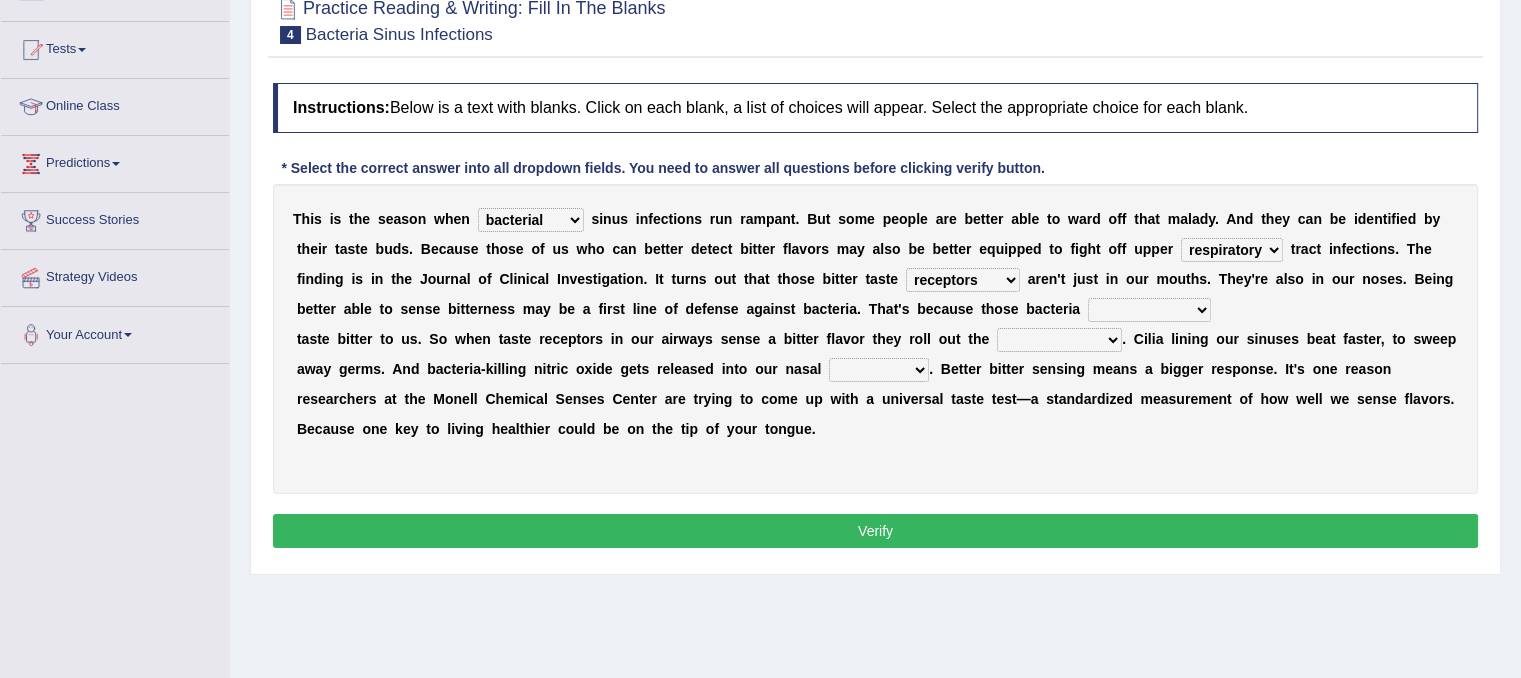 click on "depressions dinners submissions receptors" at bounding box center [963, 280] 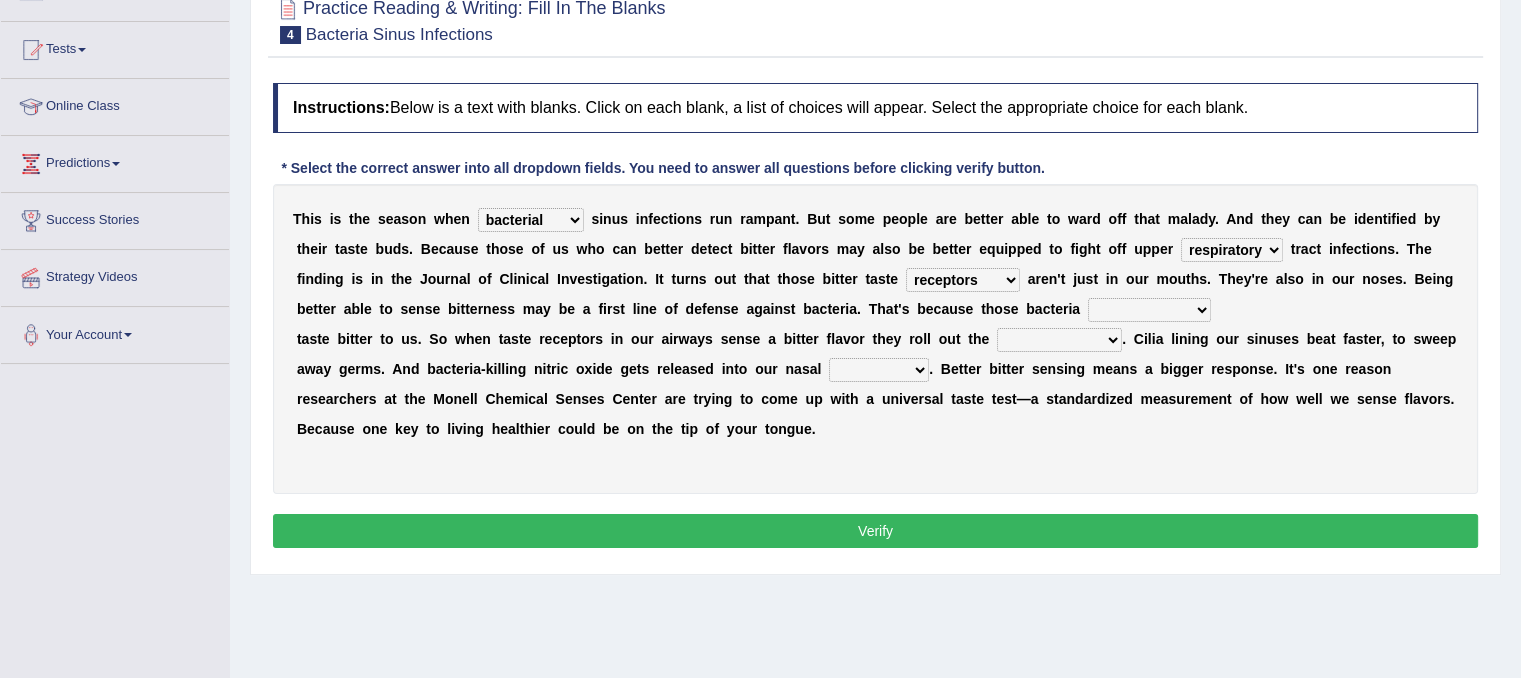 click on "purposelessly actually diagonally providently" at bounding box center [1149, 310] 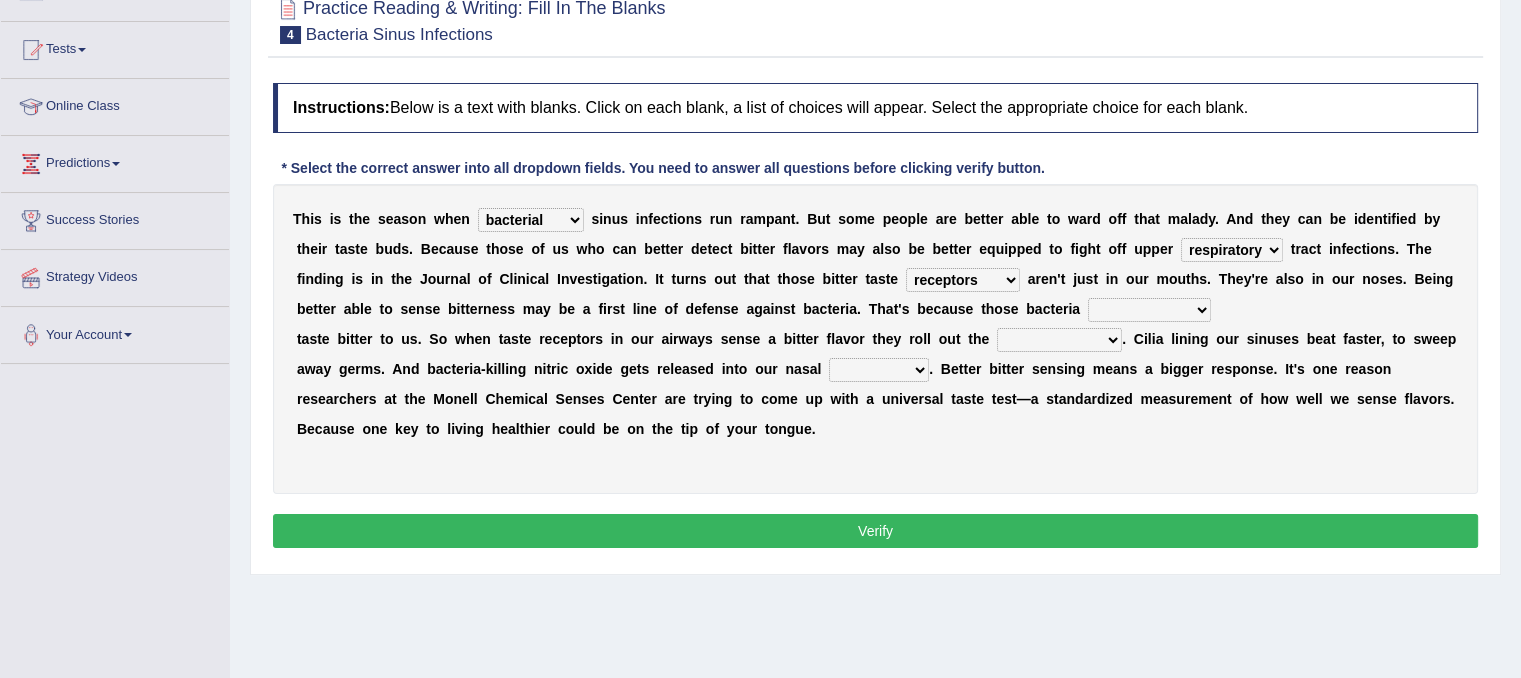 select on "purposelessly" 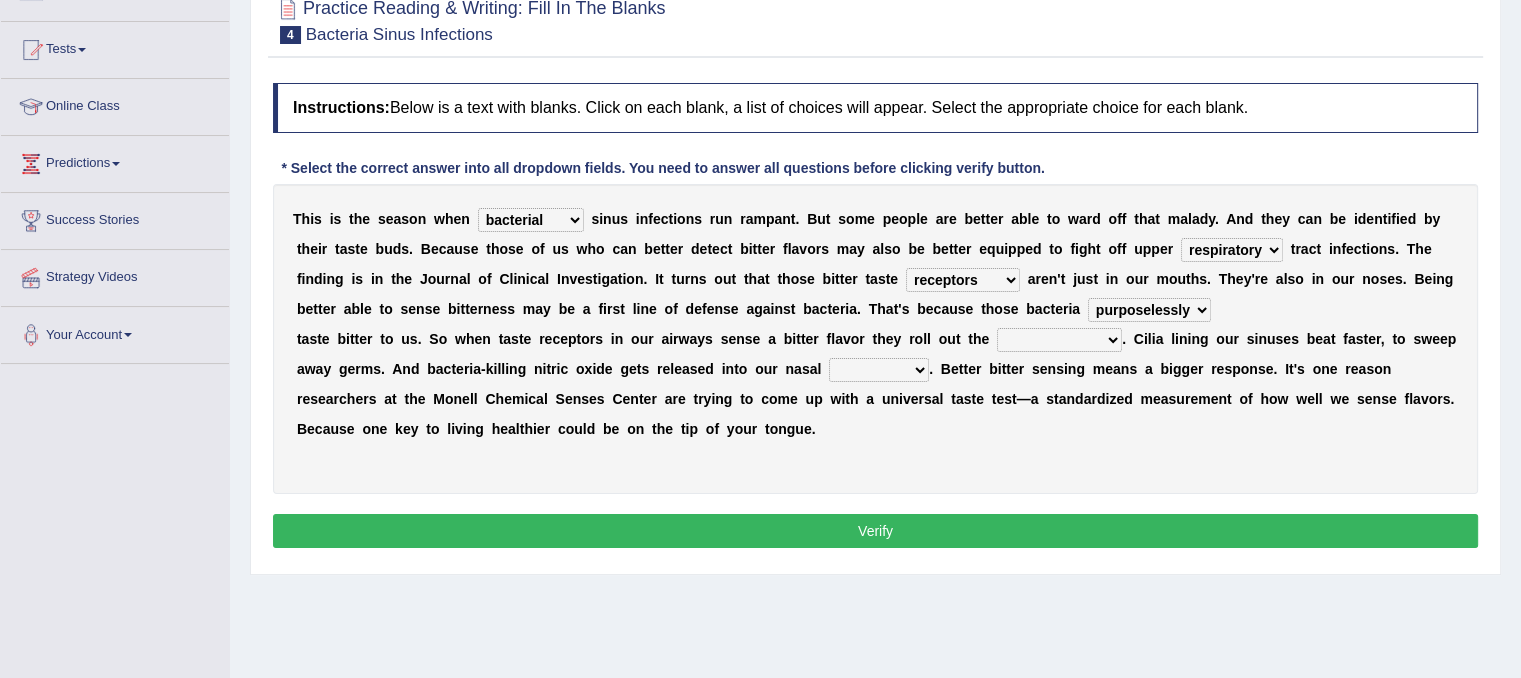 click on "defenses contradictions chestnuts pelvis" at bounding box center (1059, 340) 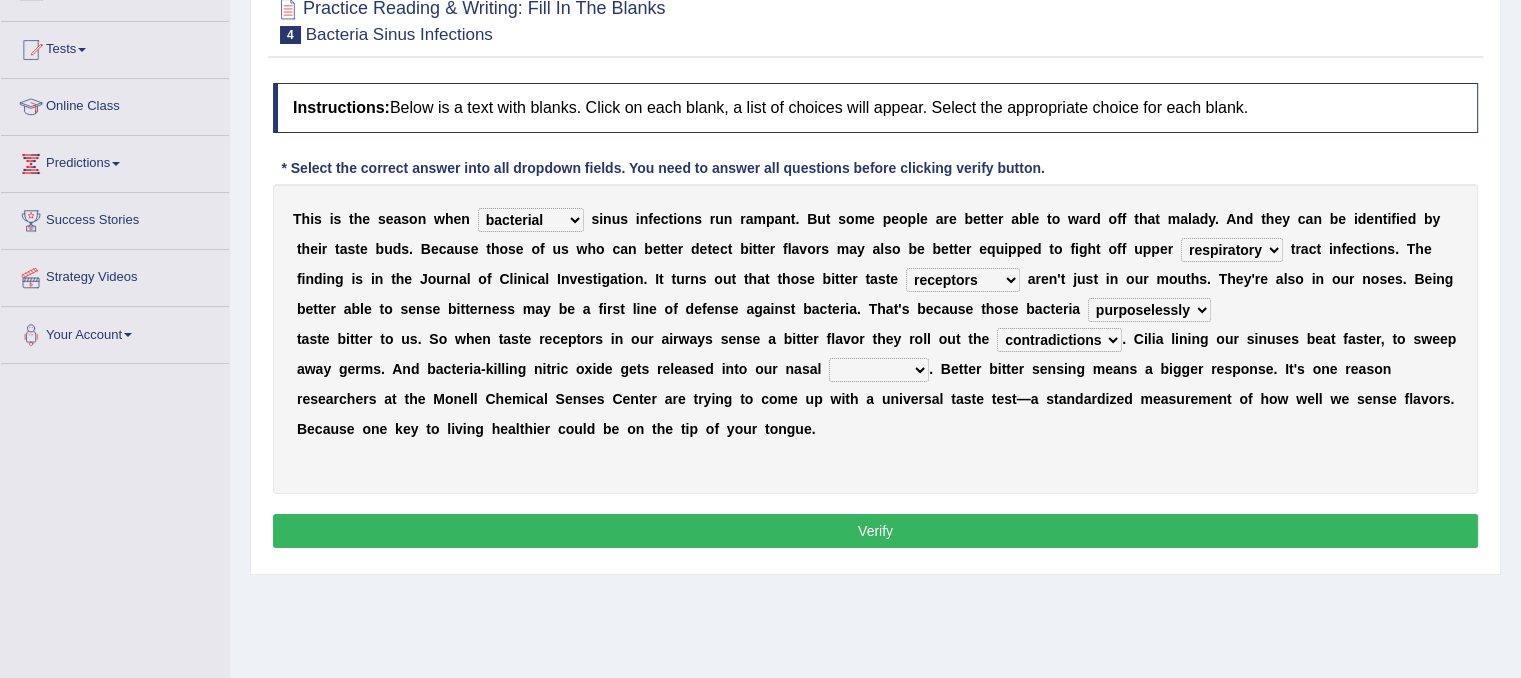 click on "defenses contradictions chestnuts pelvis" at bounding box center (1059, 340) 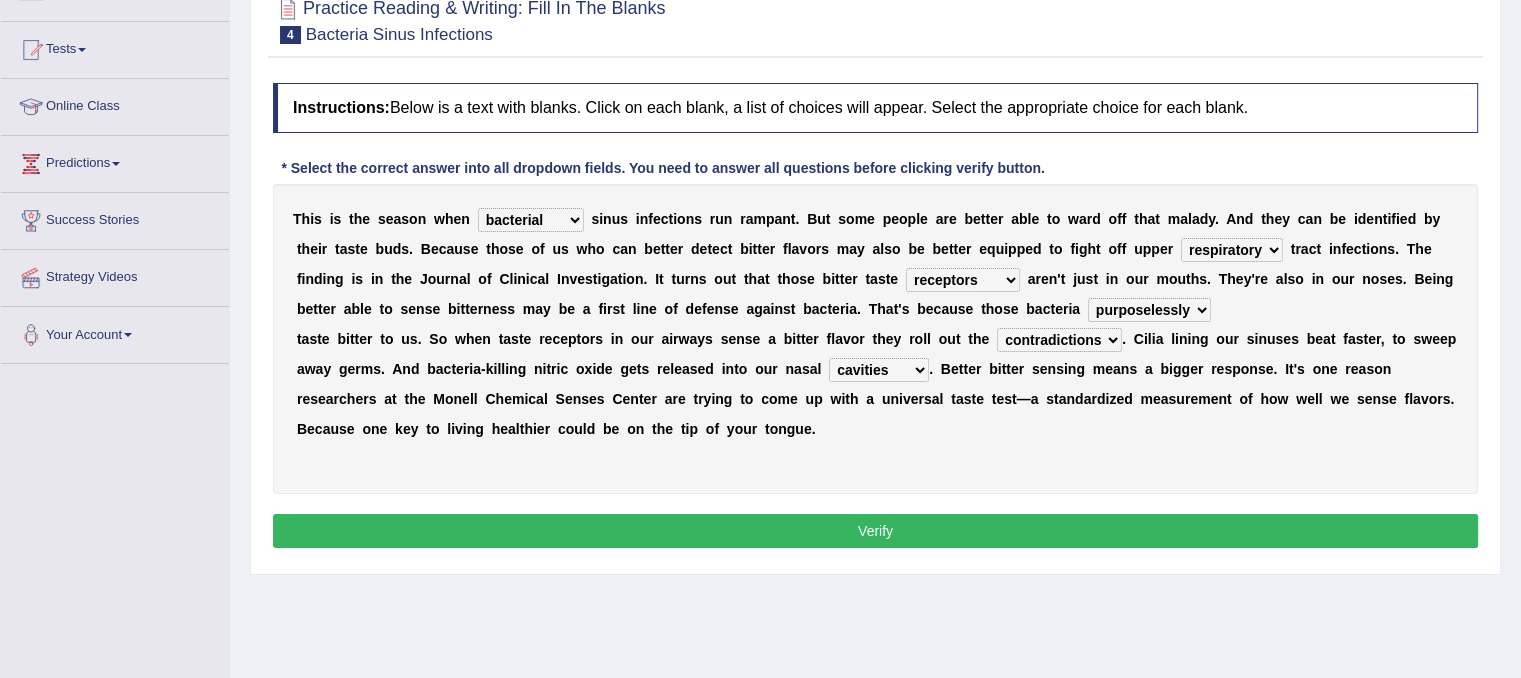 click on "Verify" at bounding box center (875, 531) 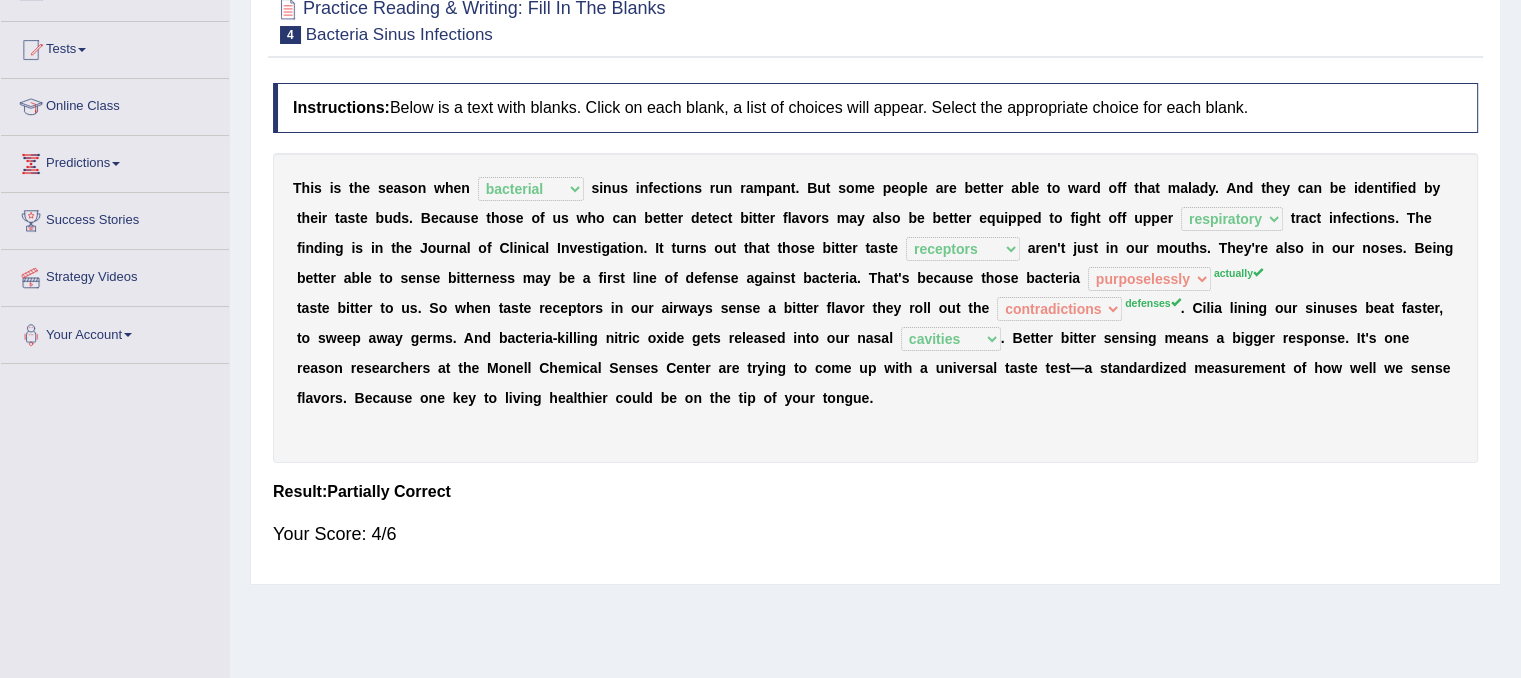 drag, startPoint x: 1476, startPoint y: 533, endPoint x: 1446, endPoint y: 635, distance: 106.320274 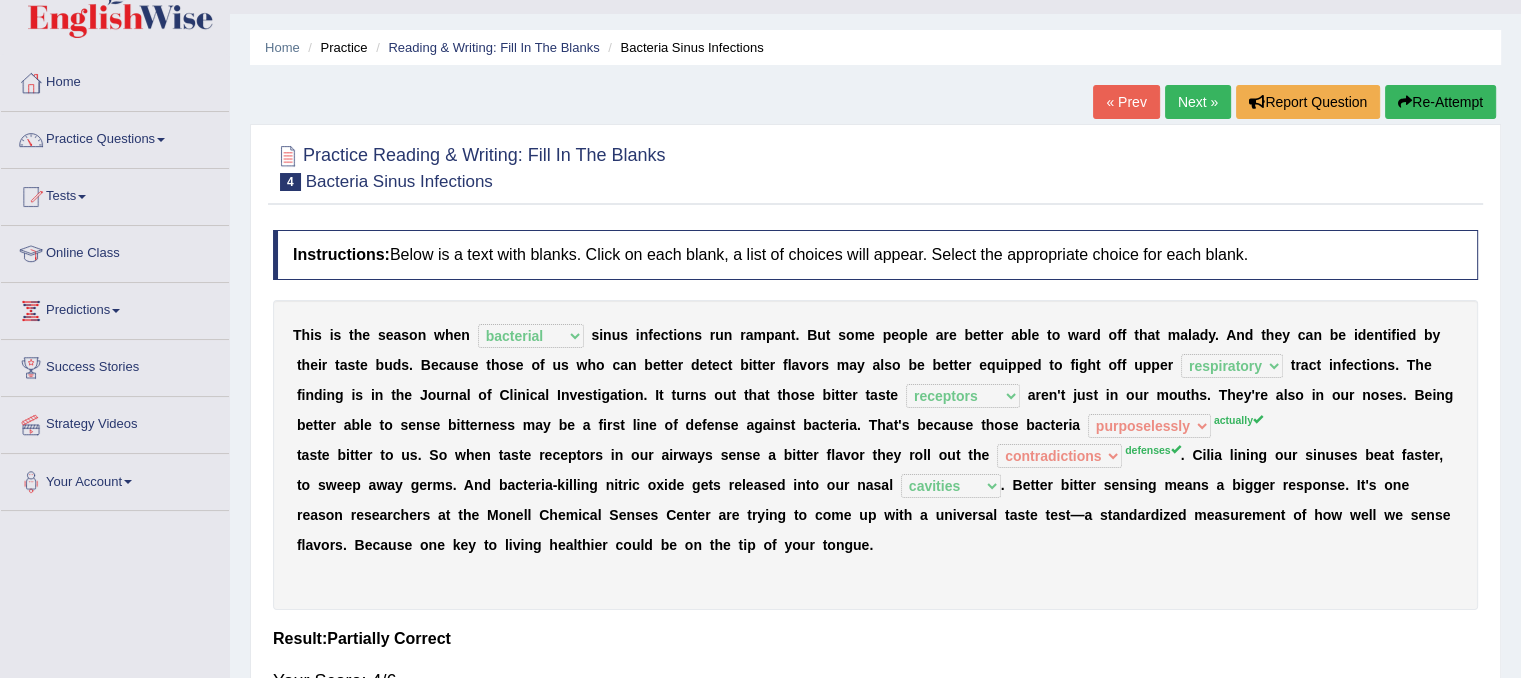 scroll, scrollTop: 42, scrollLeft: 0, axis: vertical 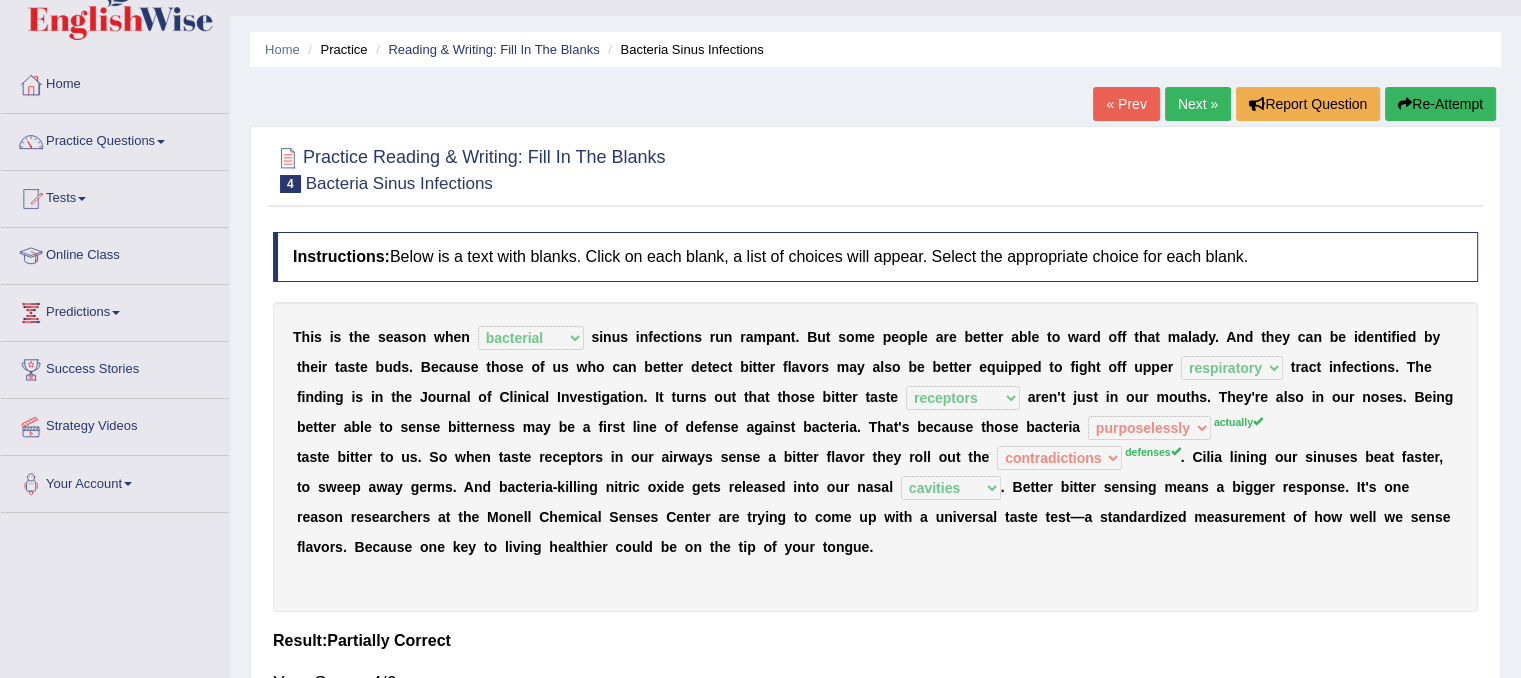 click on "Next »" at bounding box center [1198, 104] 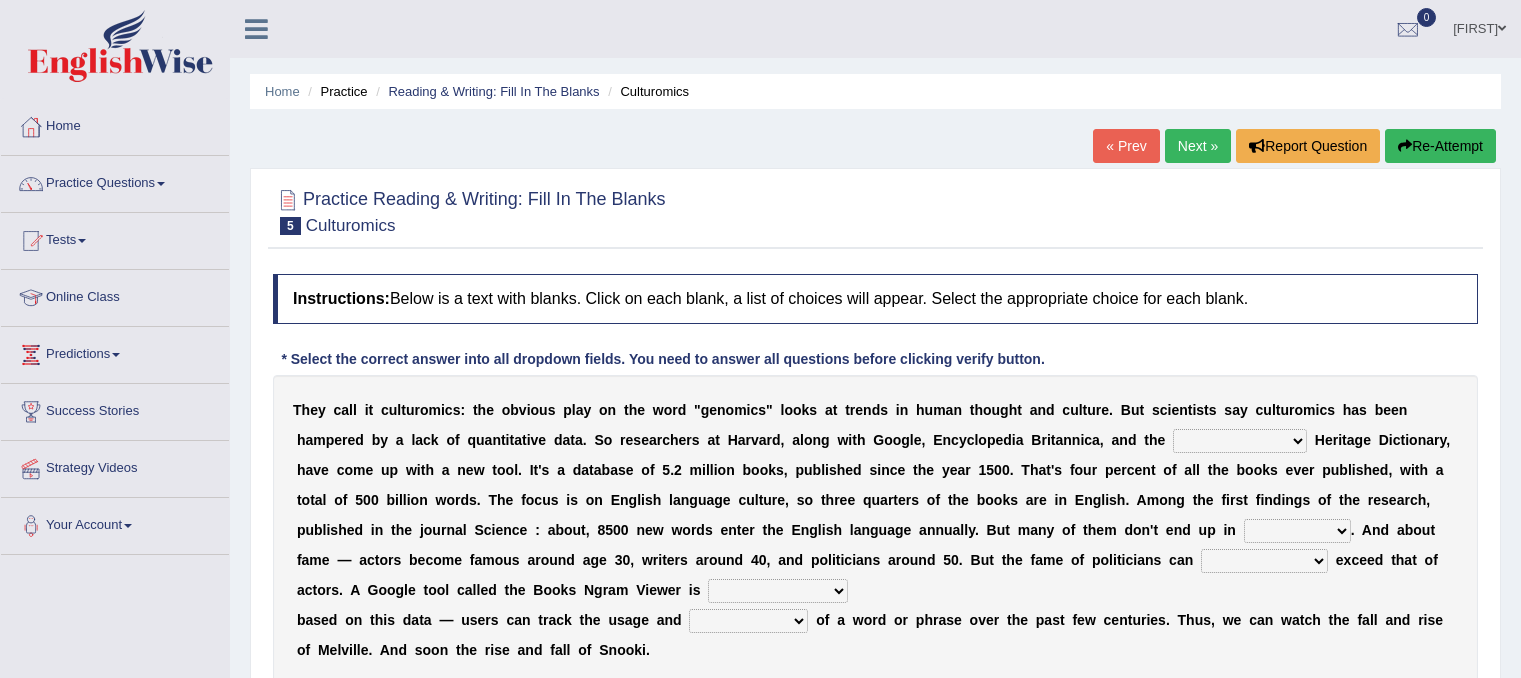 scroll, scrollTop: 0, scrollLeft: 0, axis: both 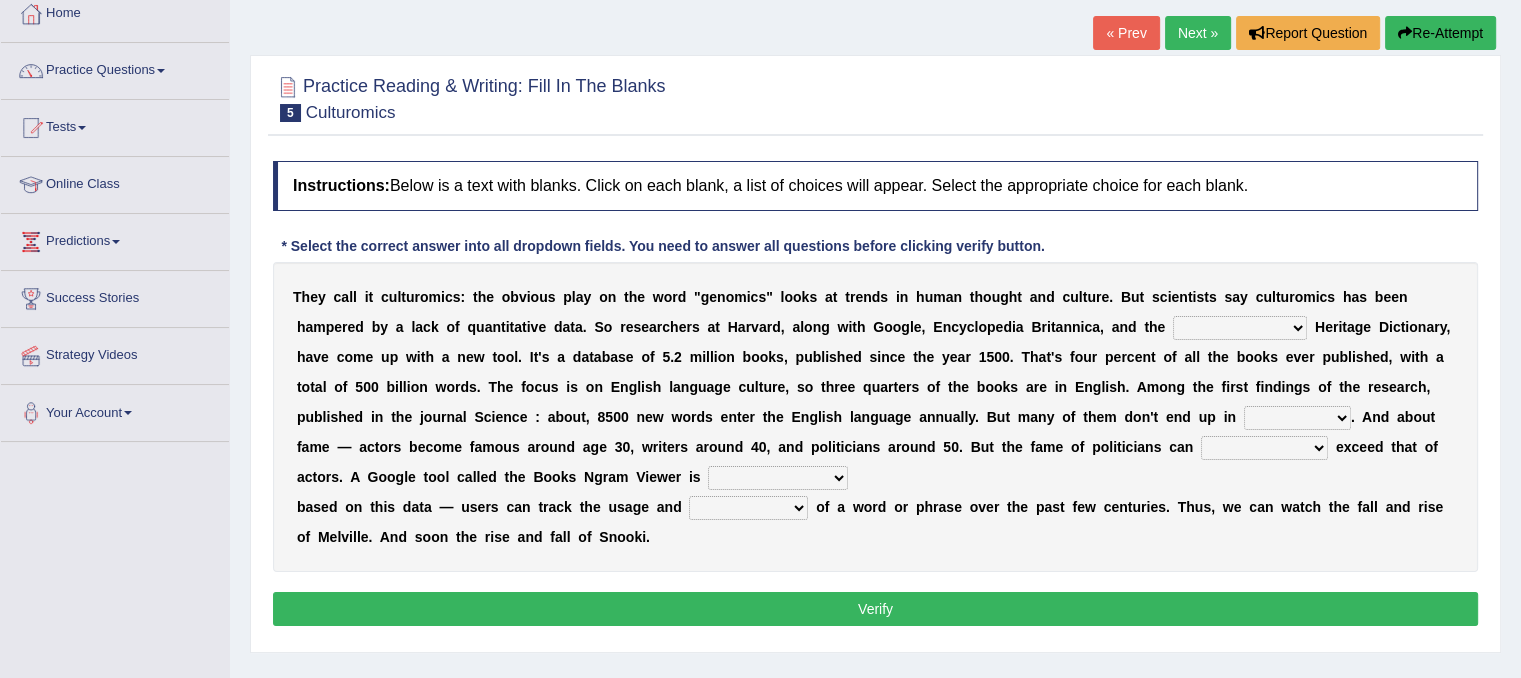 click at bounding box center [1169, 327] 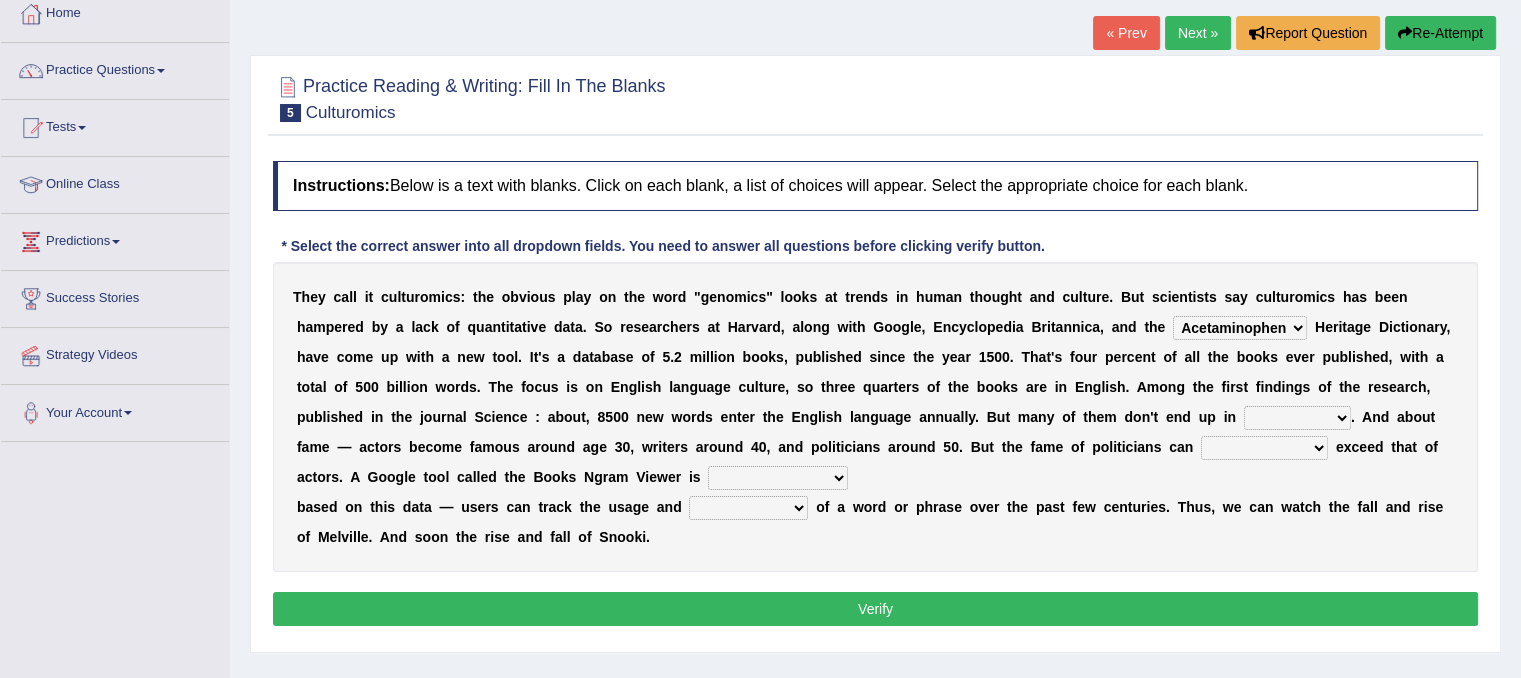 click on "Mettlesome Silicon Acetaminophen American" at bounding box center (1240, 328) 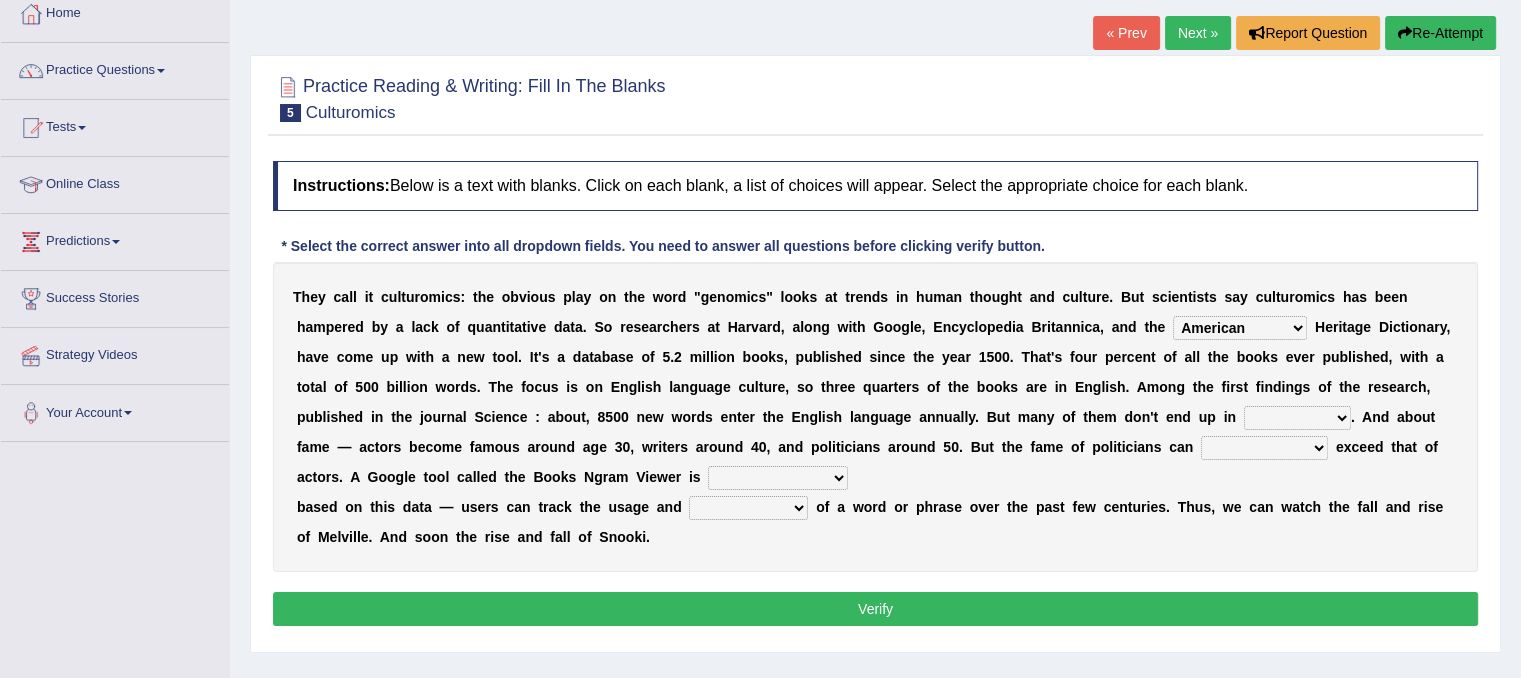 click on "Mettlesome Silicon Acetaminophen American" at bounding box center [1240, 328] 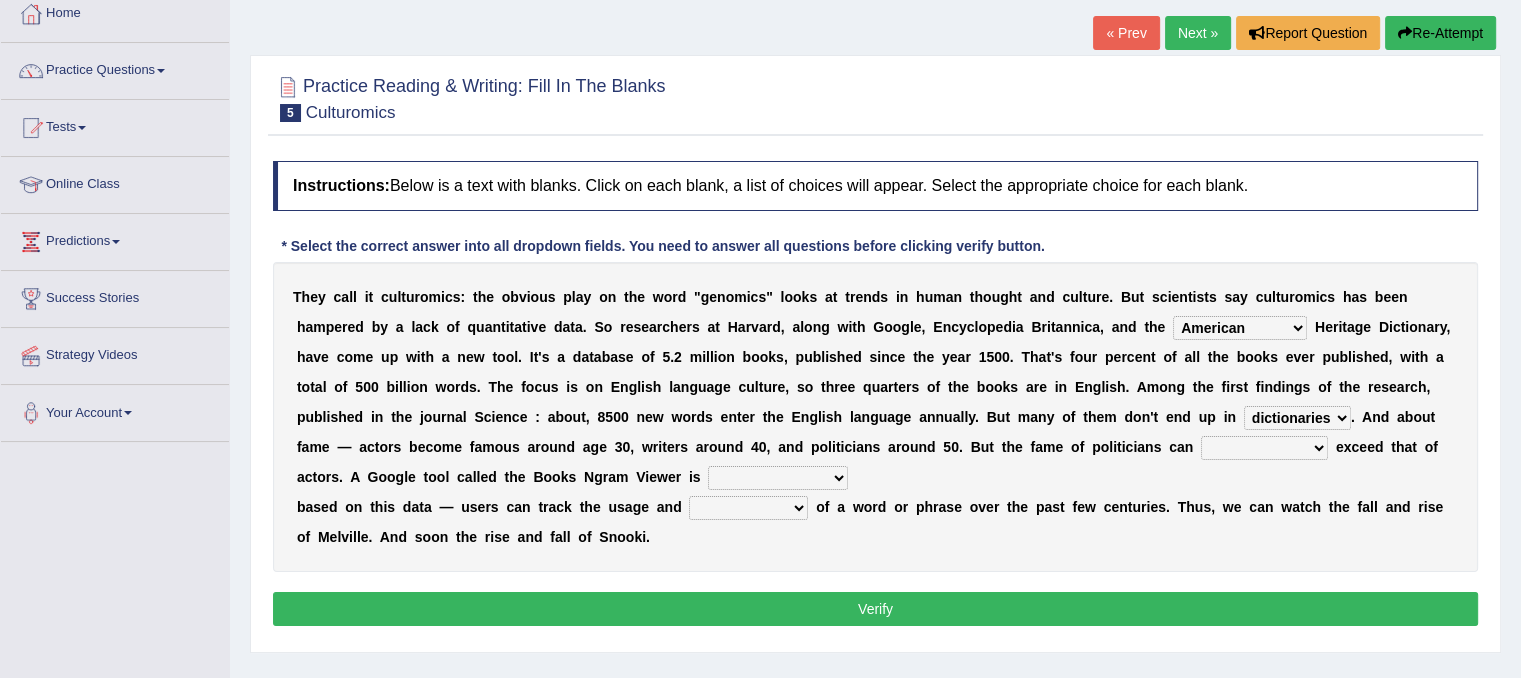 click on "intelligibly eventually venturesomely preferably" at bounding box center [1264, 448] 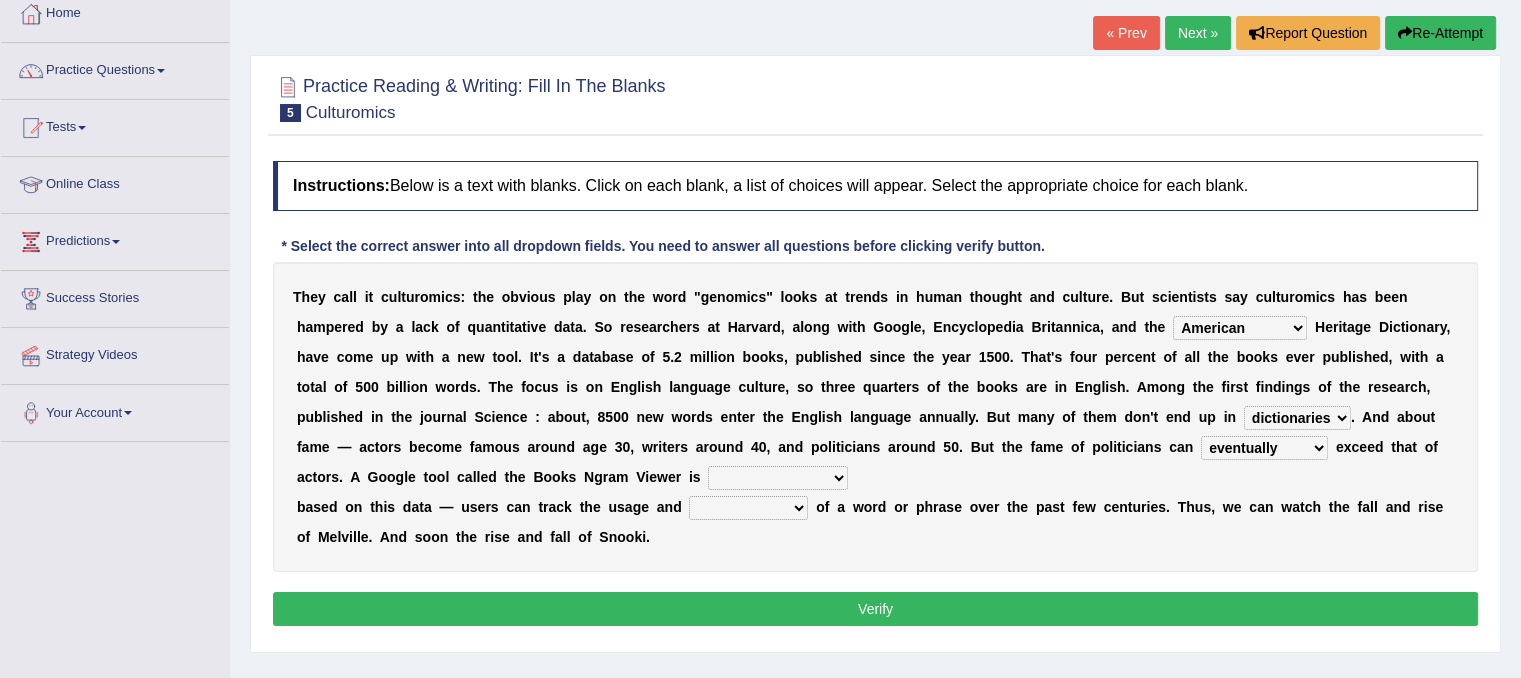 click on "nonoccupational nonbreakable trainable available" at bounding box center (778, 478) 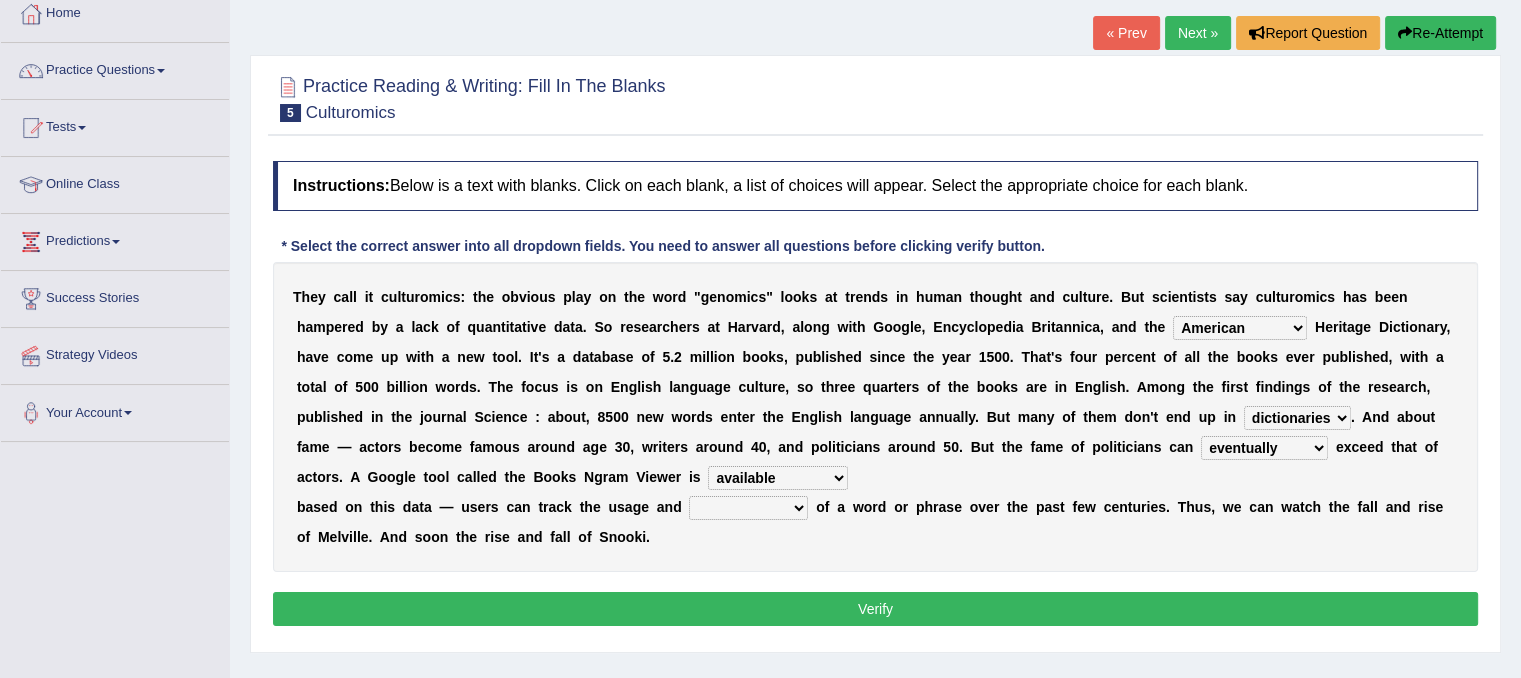 click on "nonoccupational nonbreakable trainable available" at bounding box center (778, 478) 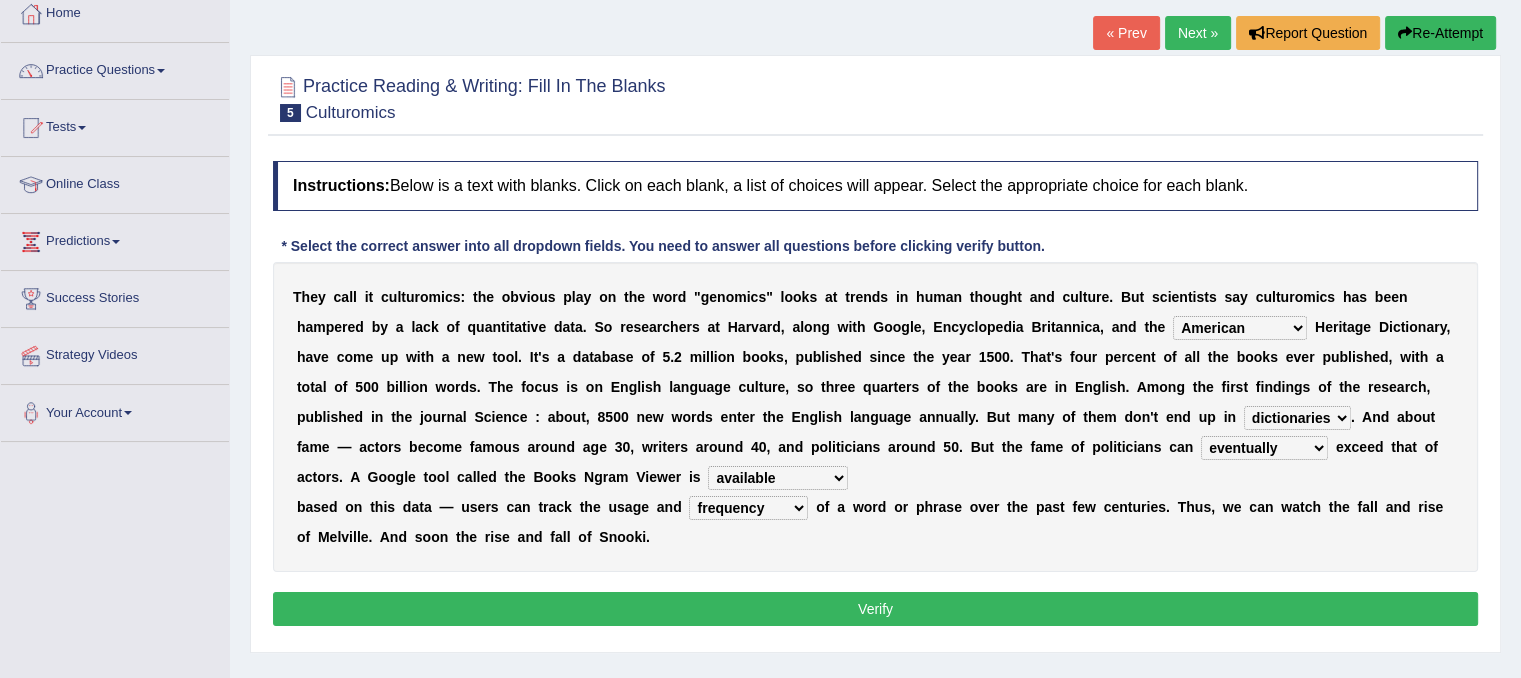click on "frequency derisory drearily inappreciably" at bounding box center (748, 508) 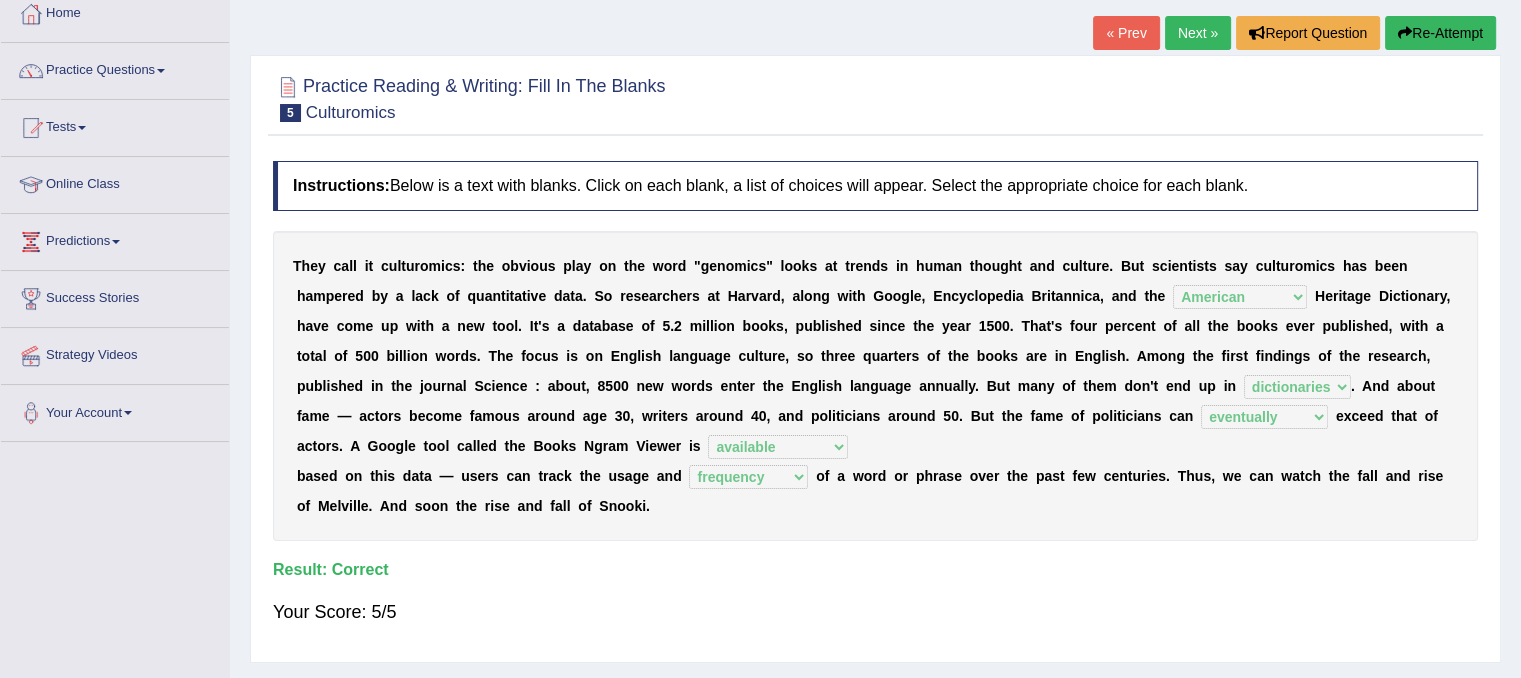 click on "Next »" at bounding box center (1198, 33) 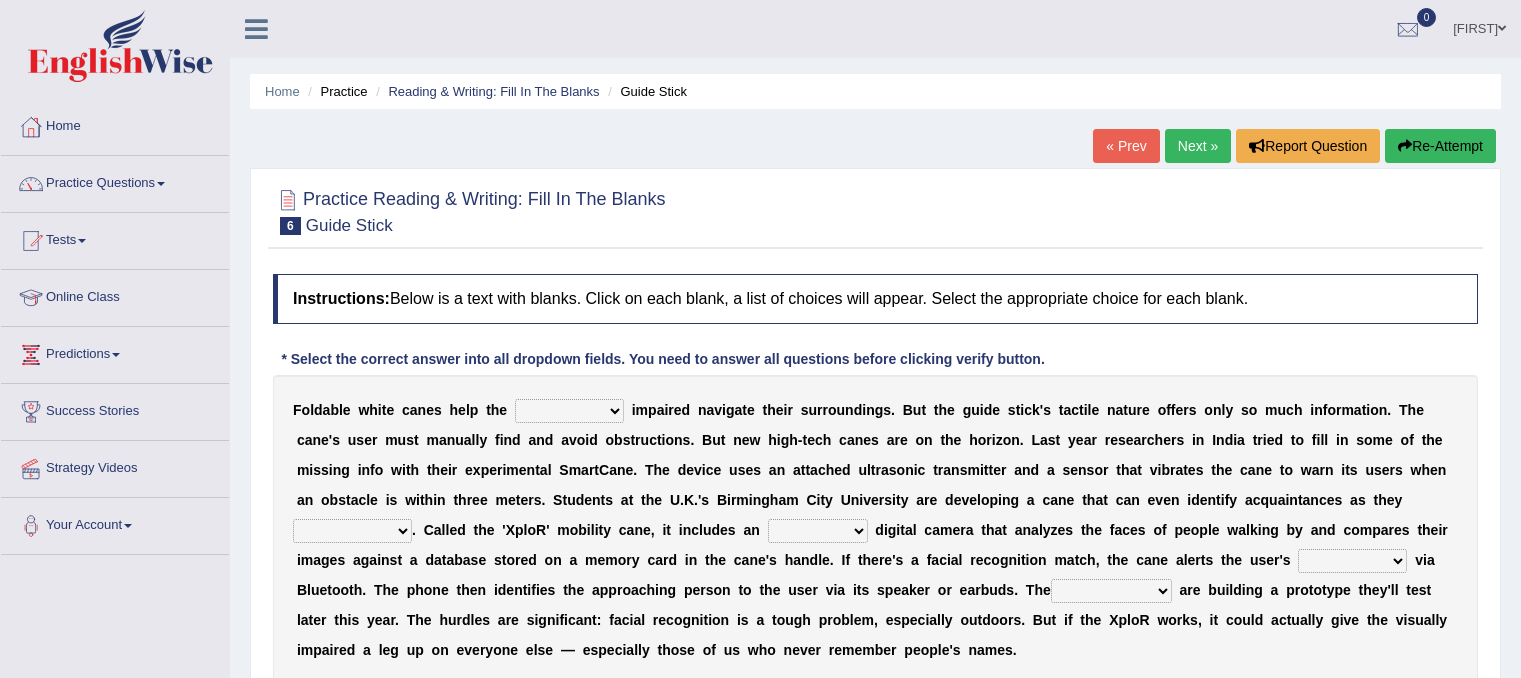 scroll, scrollTop: 0, scrollLeft: 0, axis: both 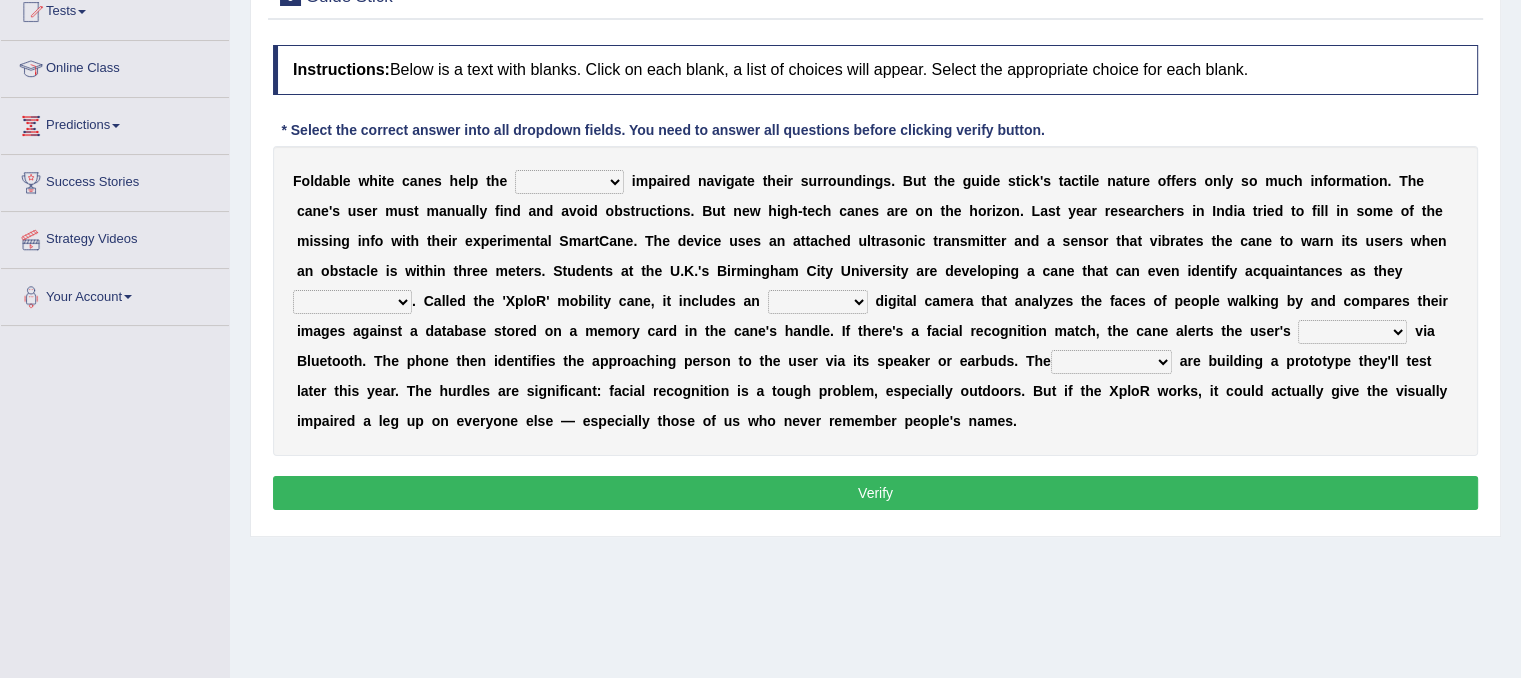 click at bounding box center (628, 181) 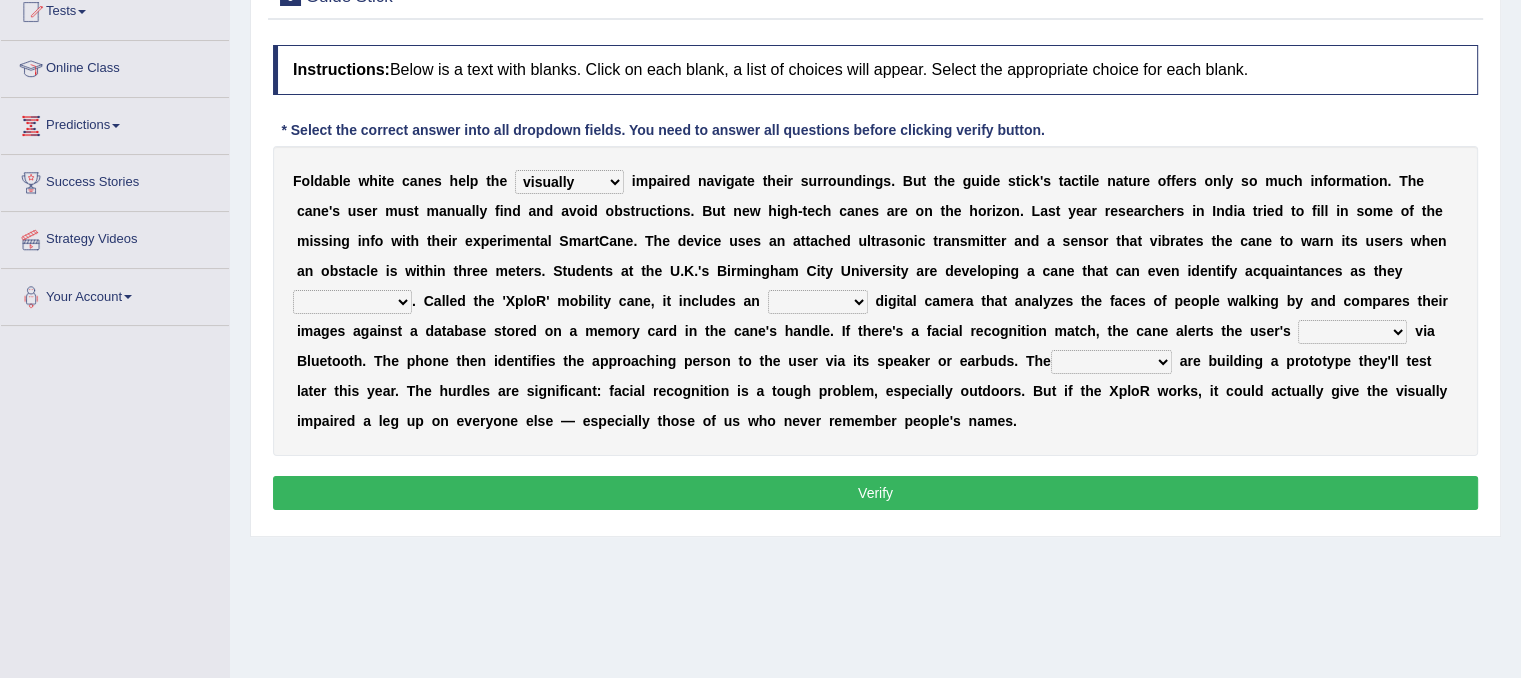 click on "felicity insensitivity visually malleability" at bounding box center [569, 182] 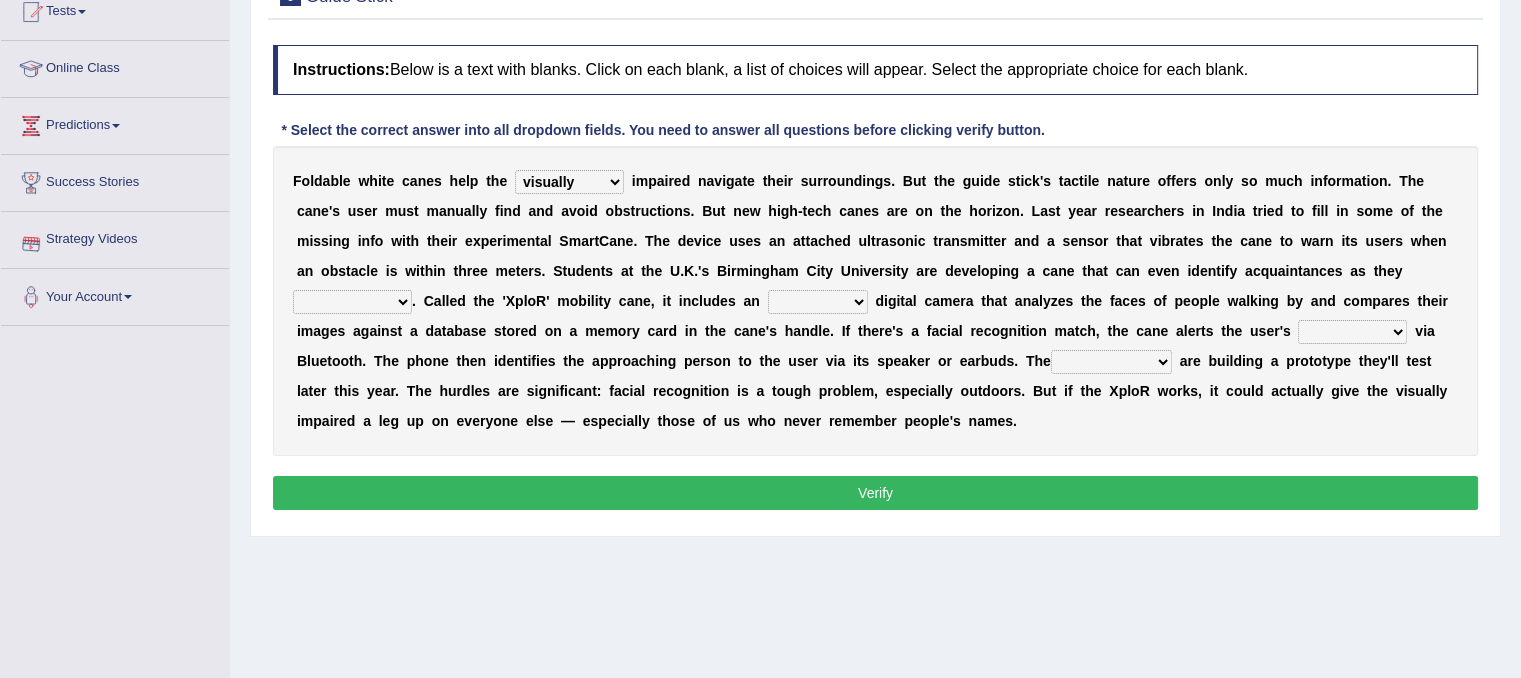 click on "likelihood throat northernmost approach" at bounding box center [352, 302] 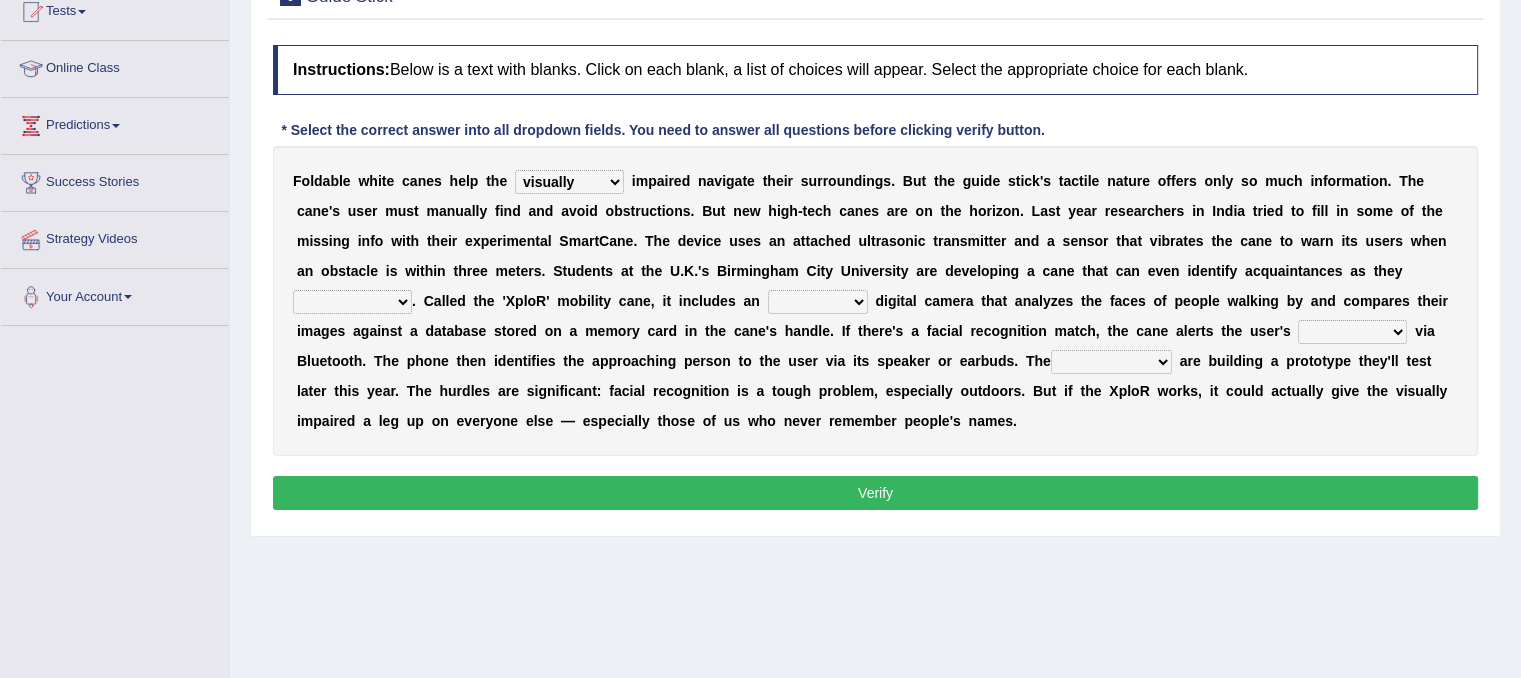 select on "likelihood" 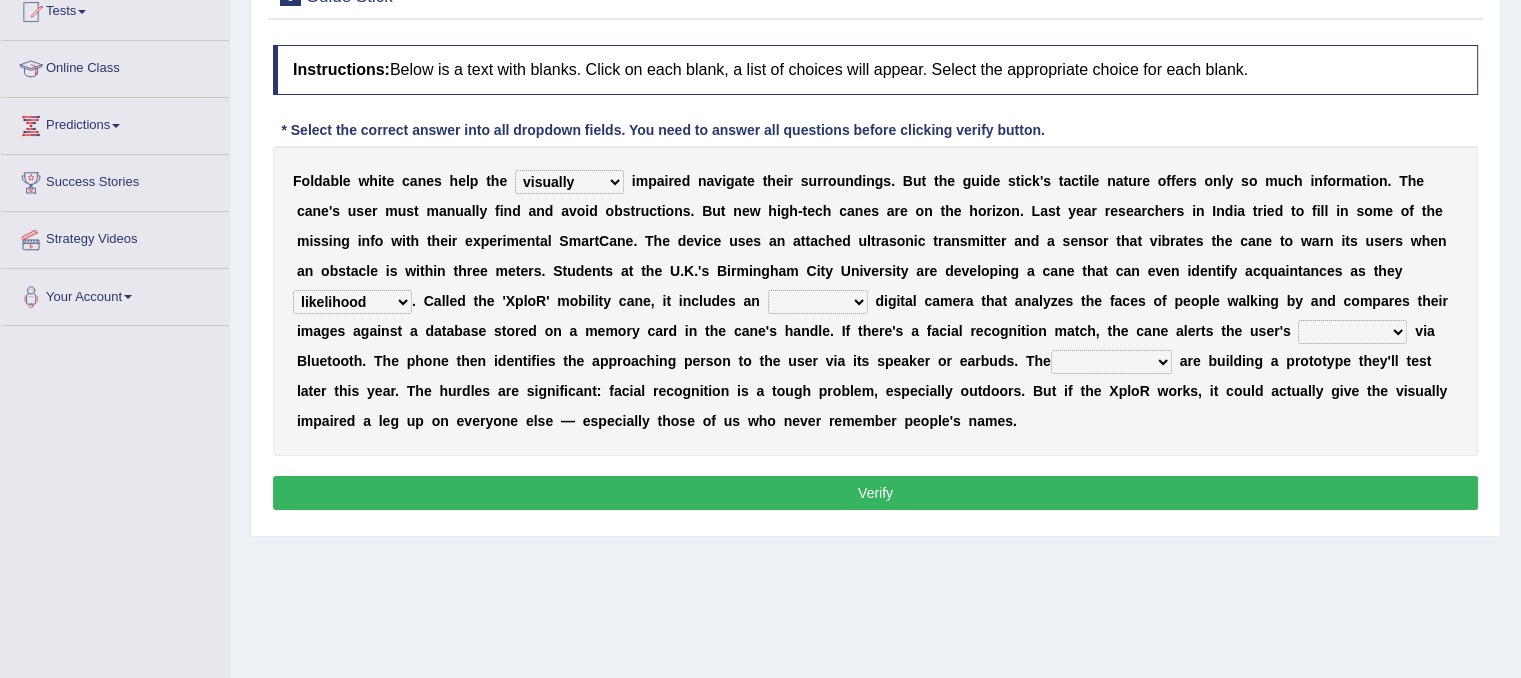 click on "likelihood throat northernmost approach" at bounding box center [352, 302] 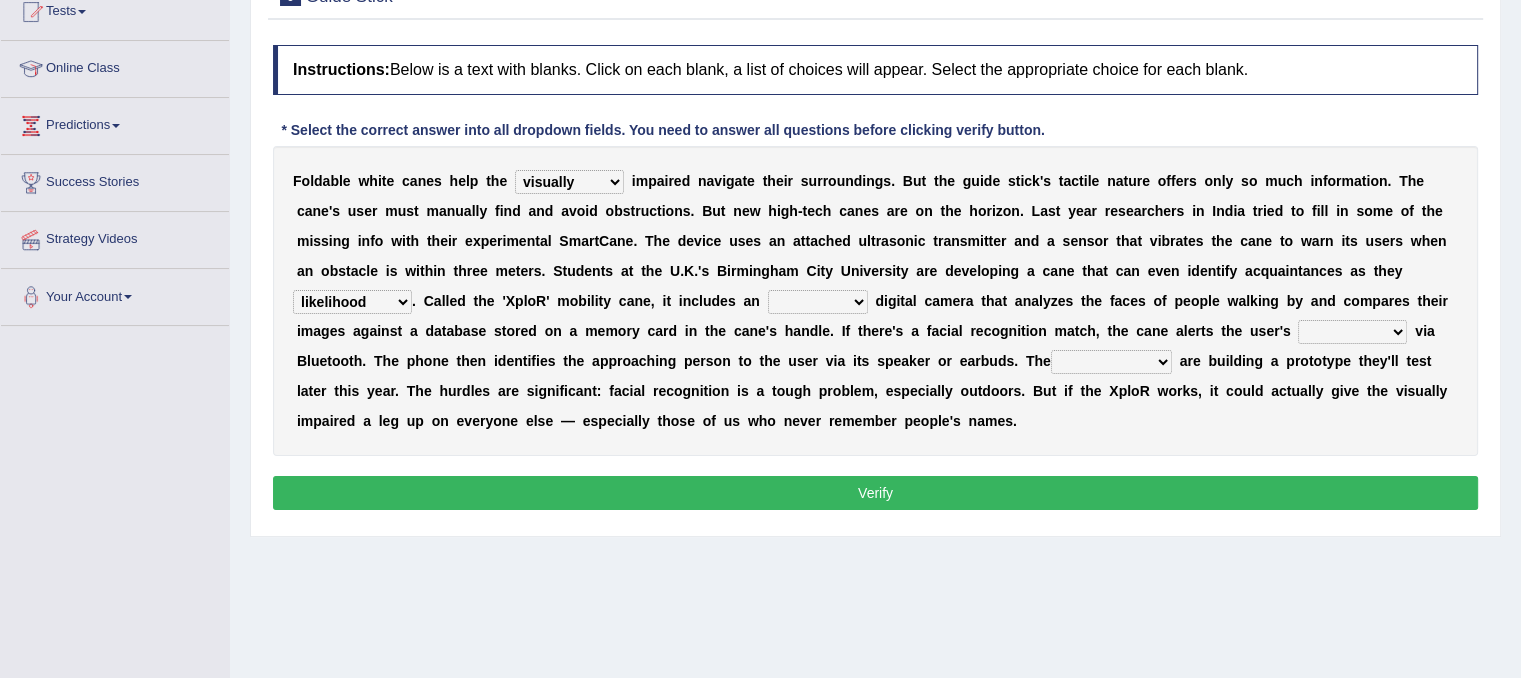 click on "untested embedded deadest skinhead" at bounding box center [818, 302] 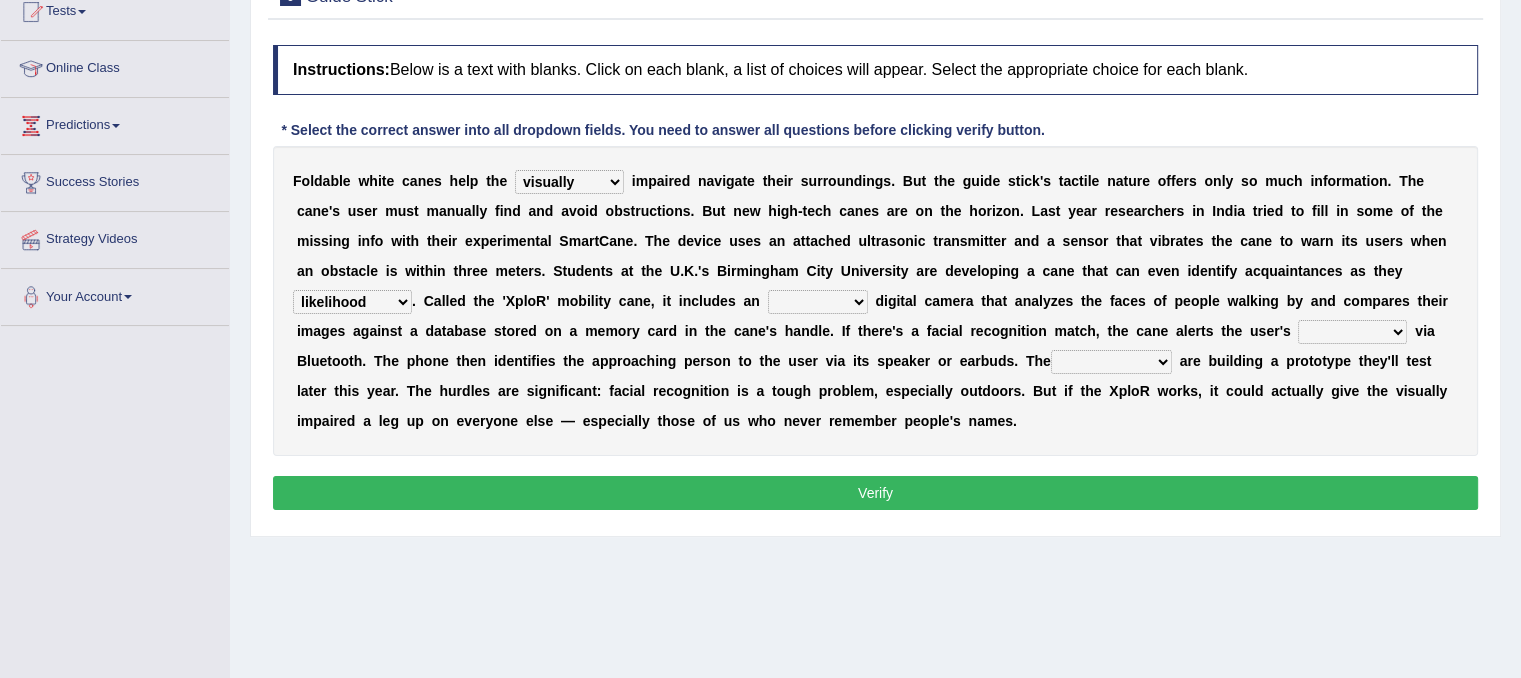 select on "embedded" 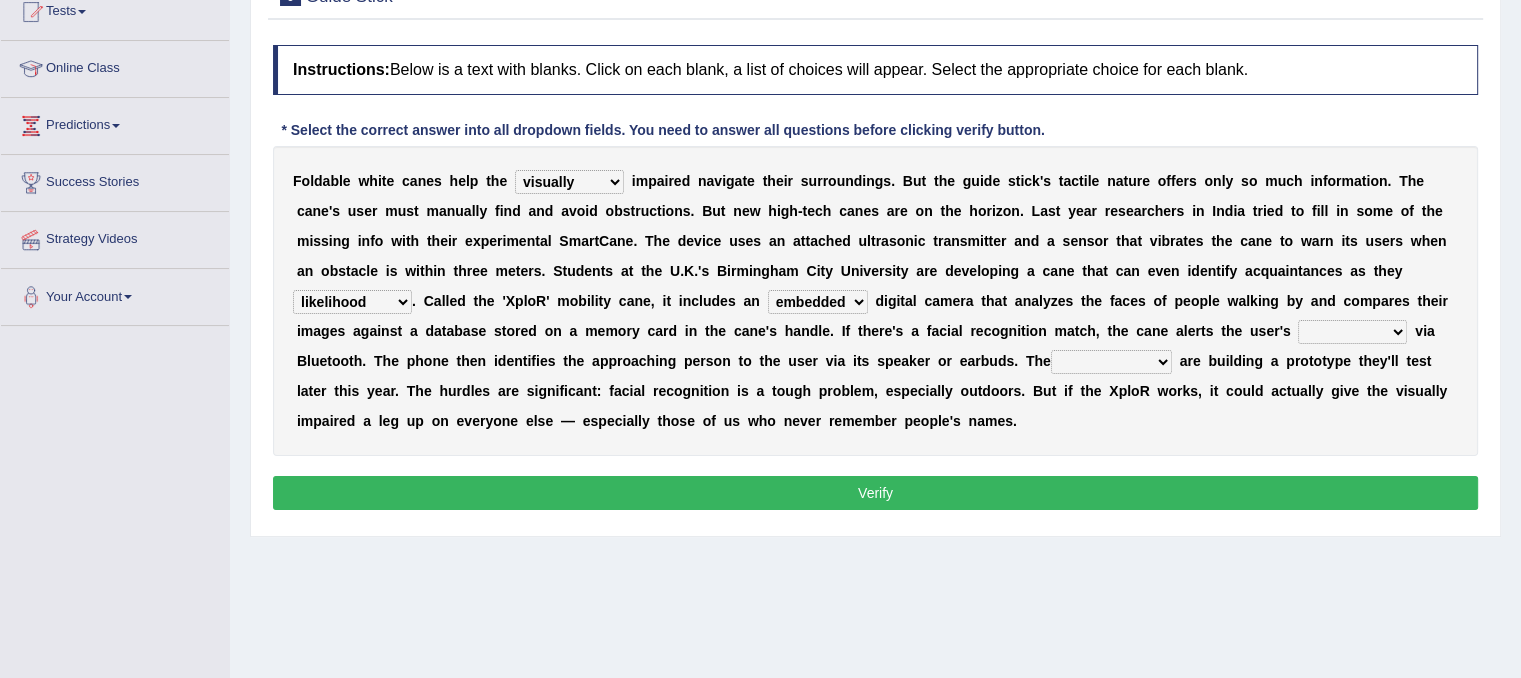 click on "untested embedded deadest skinhead" at bounding box center (818, 302) 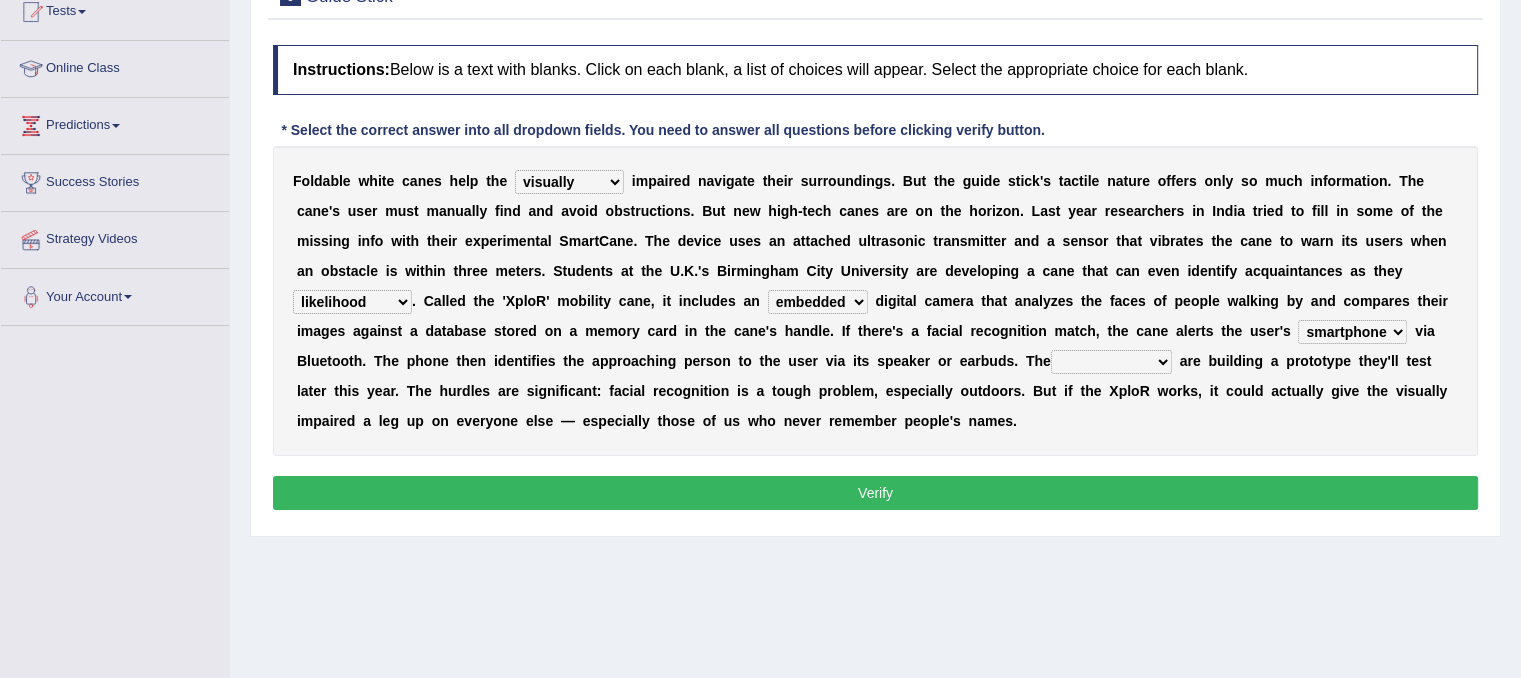 click on "waterborne alone smartphone postpone" at bounding box center (1352, 332) 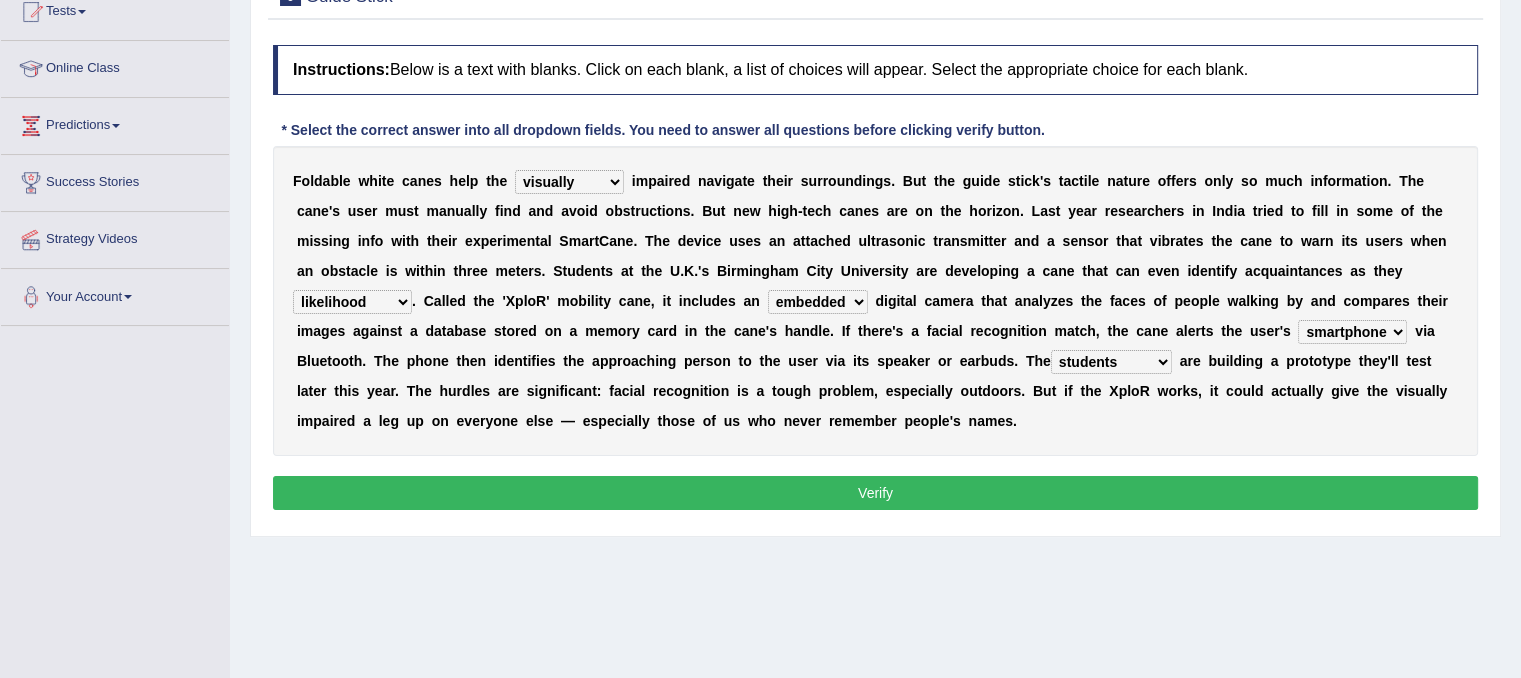 click on "Verify" at bounding box center [875, 493] 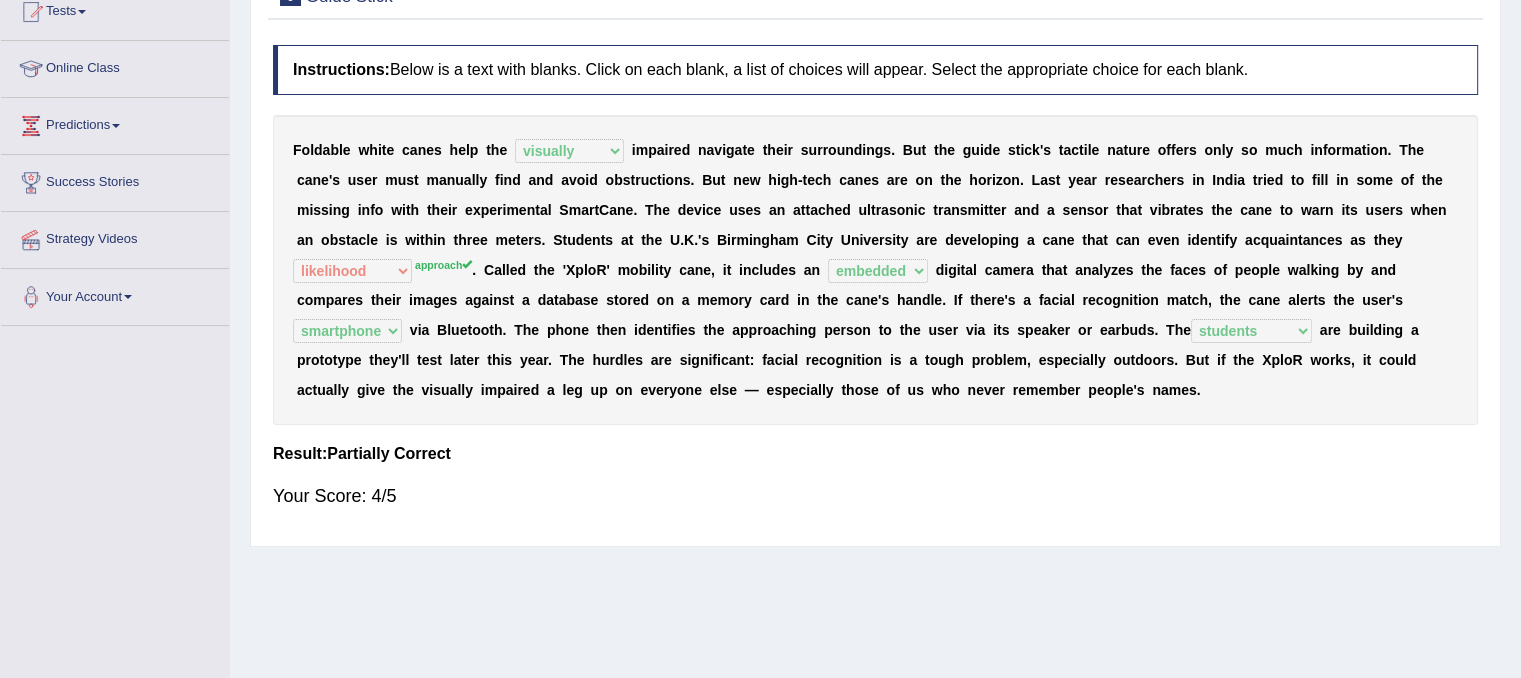 drag, startPoint x: 877, startPoint y: 494, endPoint x: 936, endPoint y: 317, distance: 186.57439 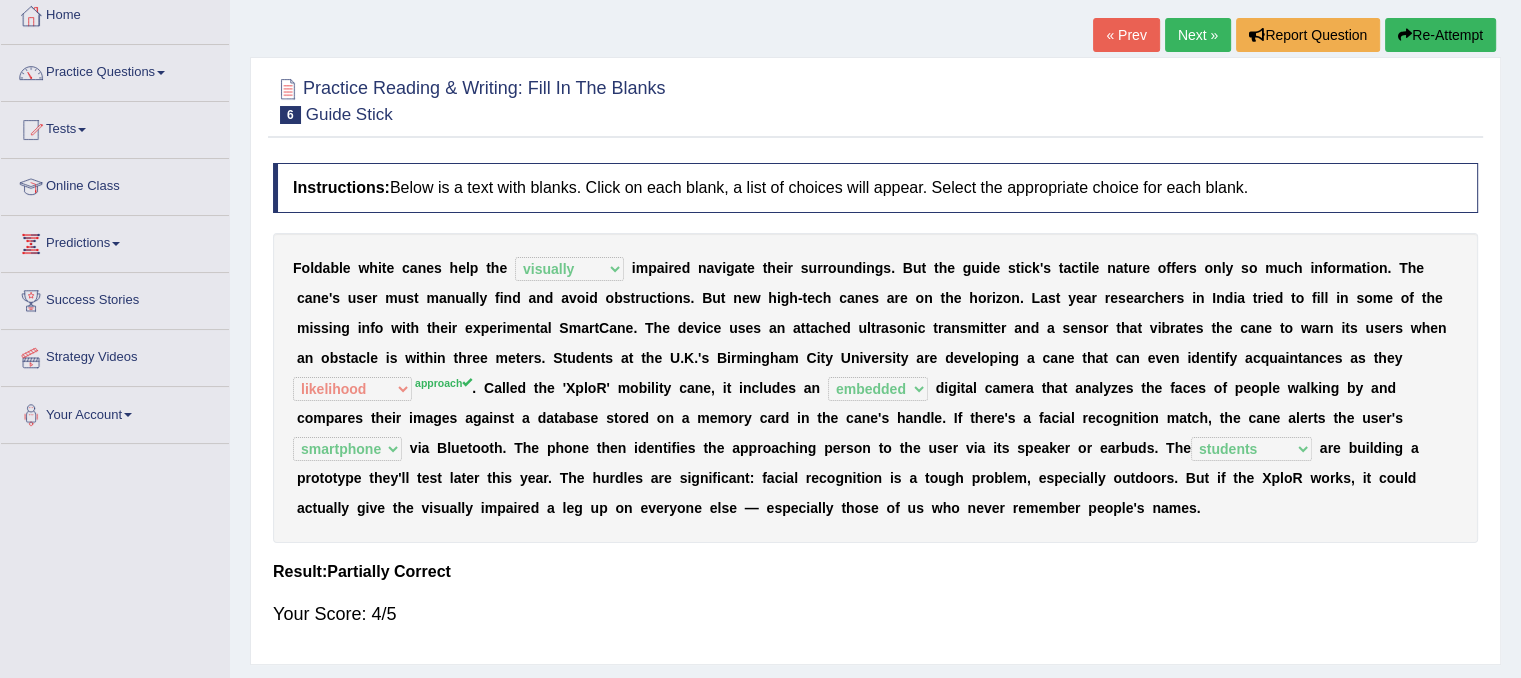 scroll, scrollTop: 109, scrollLeft: 0, axis: vertical 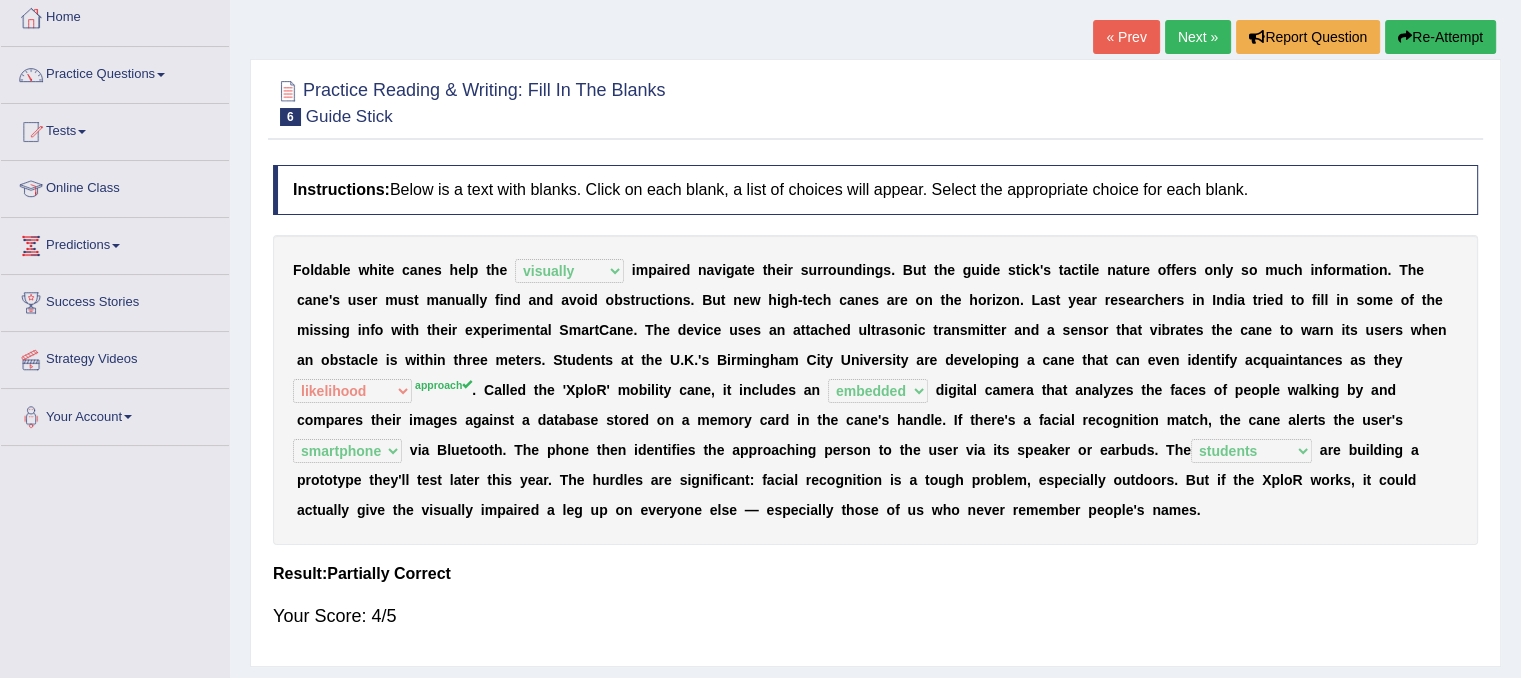 click on "Next »" at bounding box center (1198, 37) 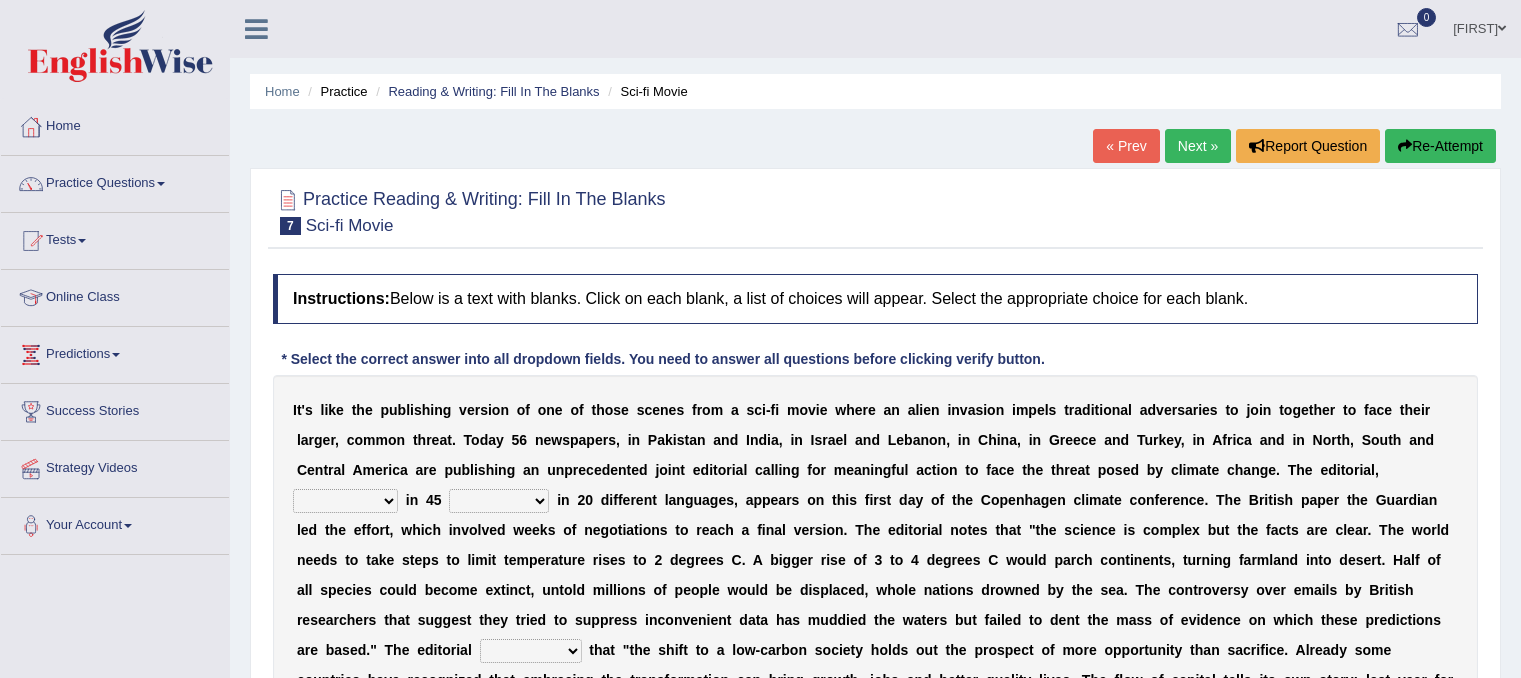 scroll, scrollTop: 0, scrollLeft: 0, axis: both 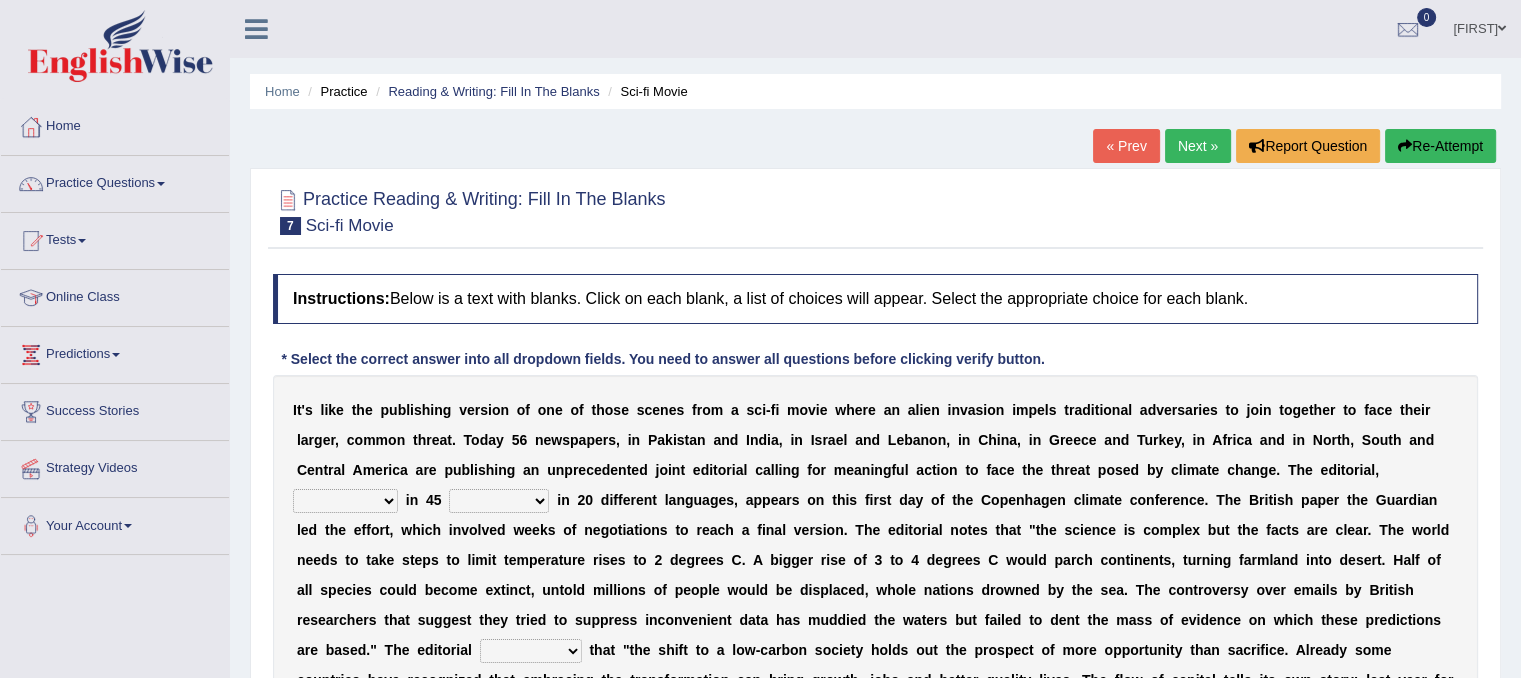 click on "[FIRST]
Toggle navigation
Username: [USERNAME]
Access Type: Online
Subscription: Gold Package
Log out
0
See All Alerts" at bounding box center (1069, 28) 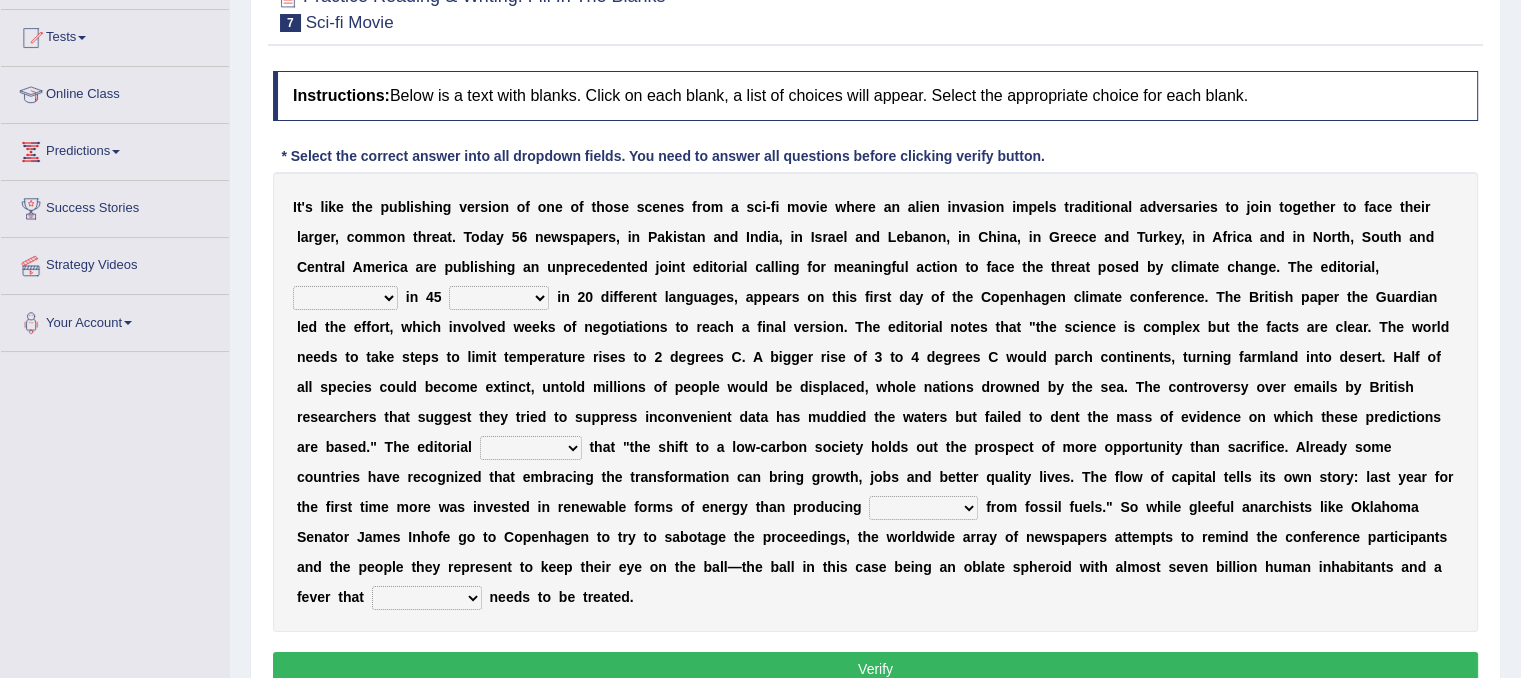 scroll, scrollTop: 212, scrollLeft: 0, axis: vertical 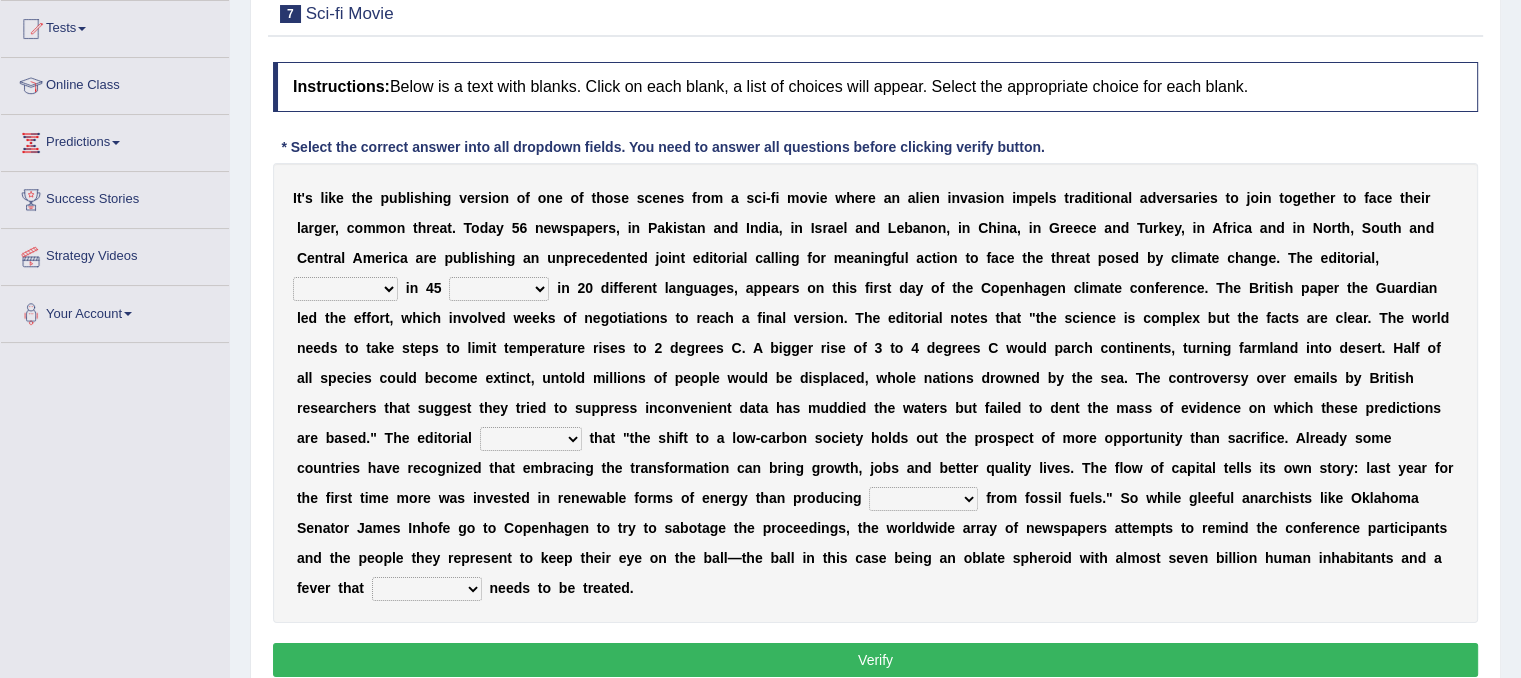 click on "published publicized burnished transmitted" at bounding box center (345, 289) 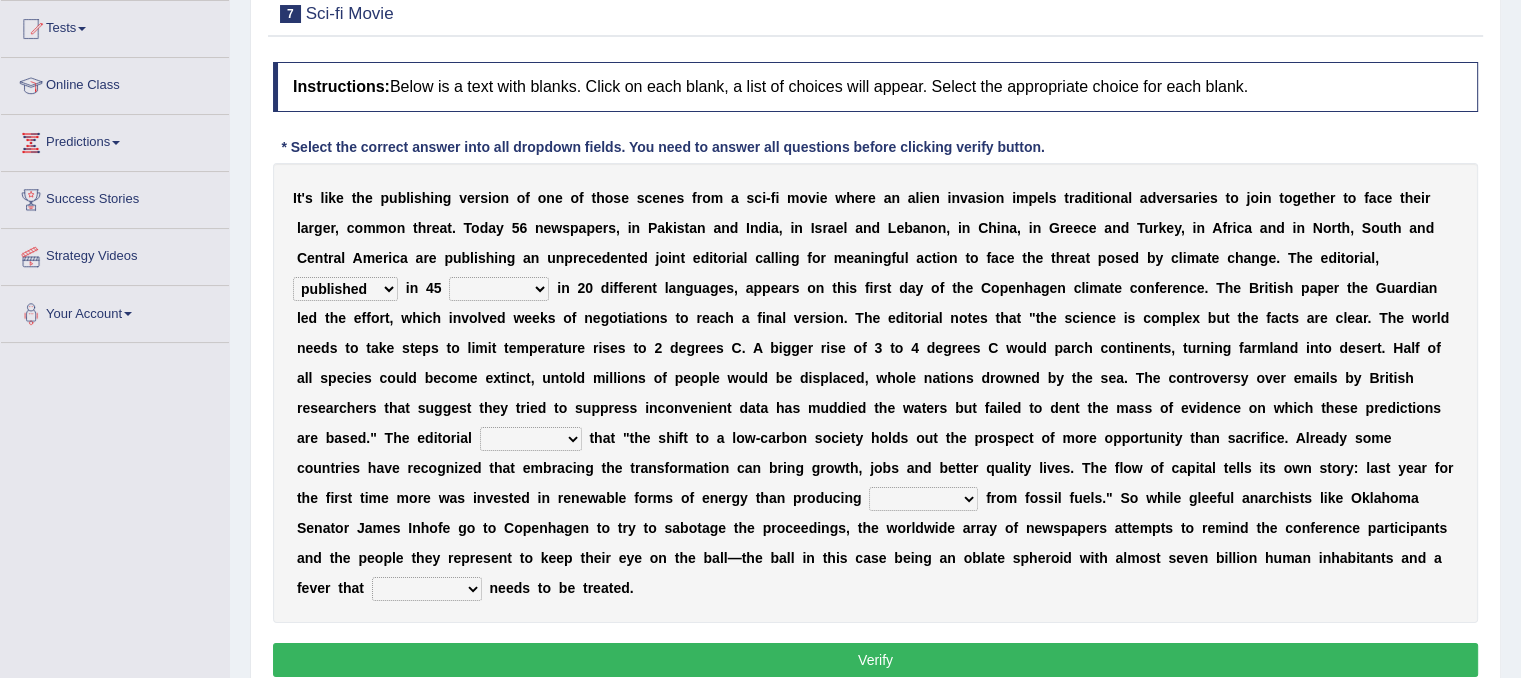 click on "clans countries continents terraces" at bounding box center (499, 289) 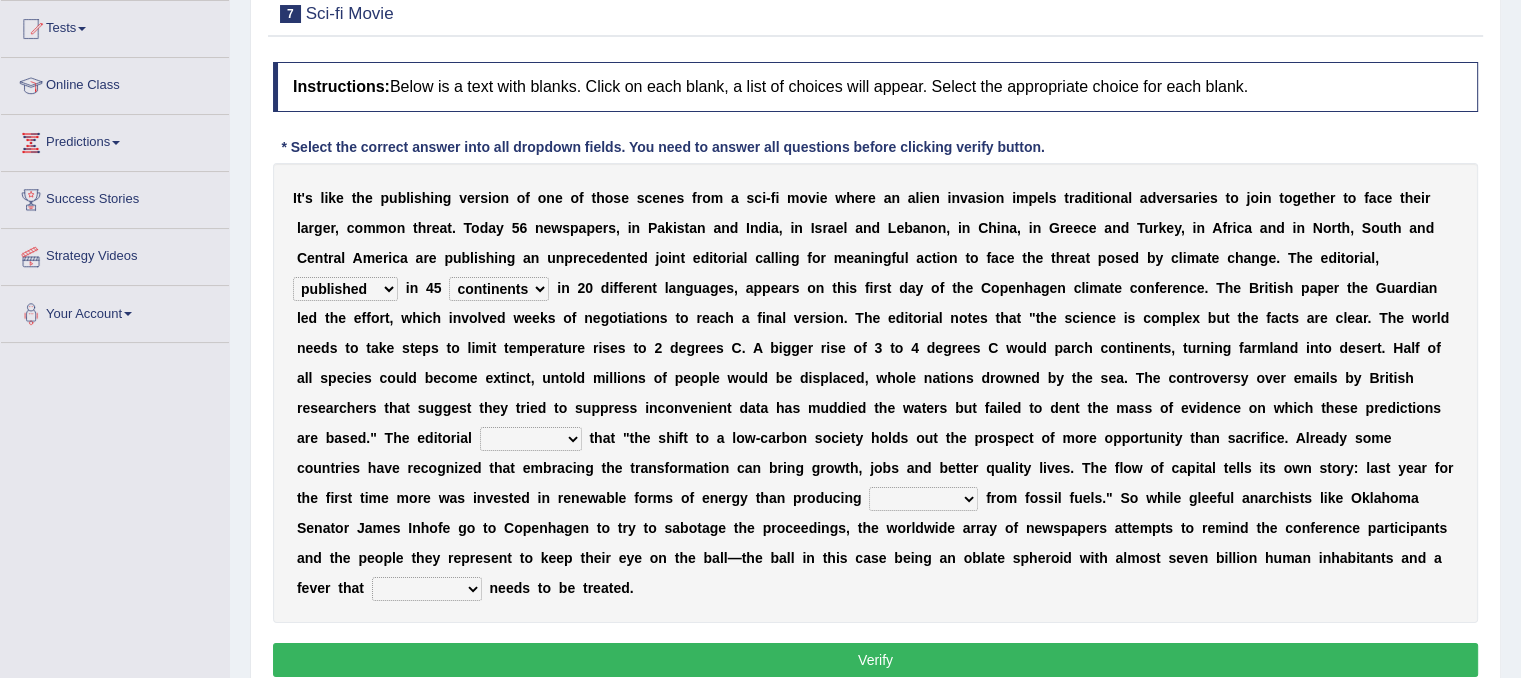 click on "clans countries continents terraces" at bounding box center (499, 289) 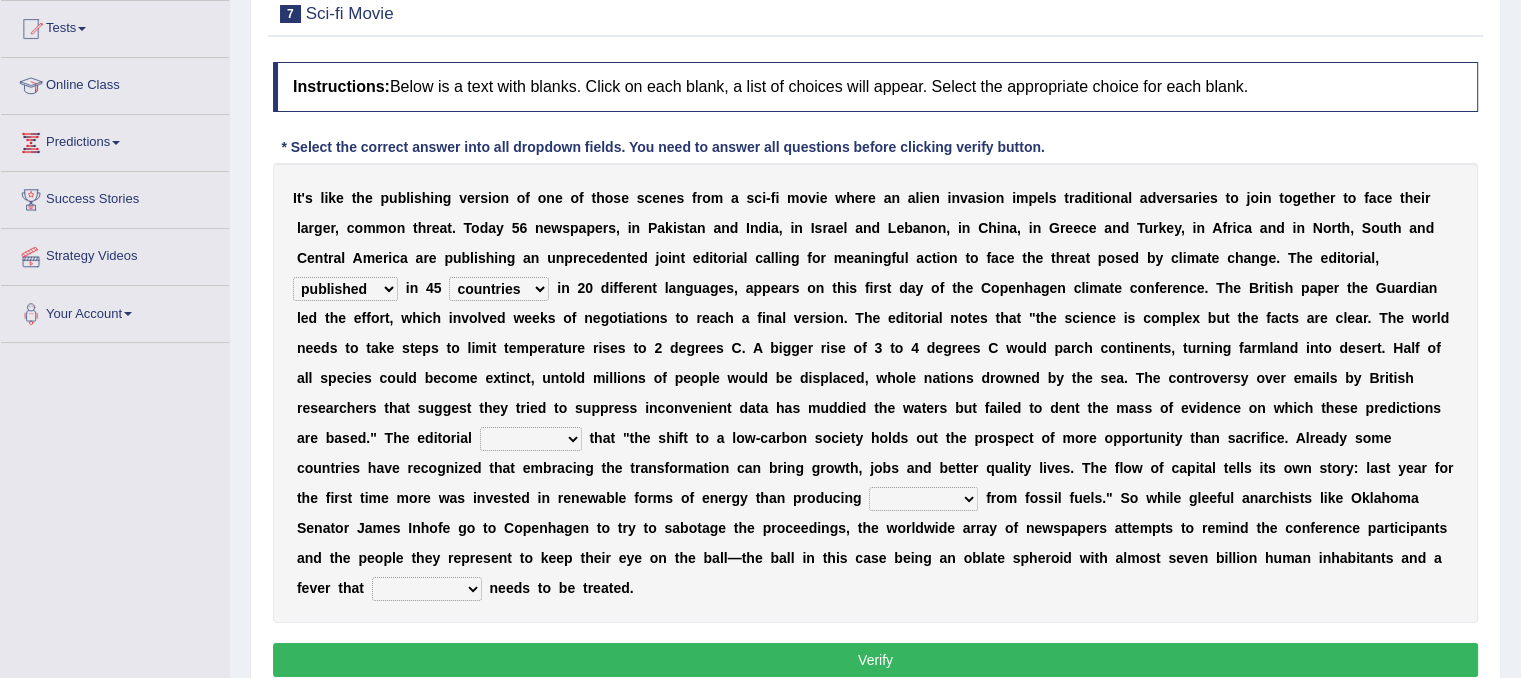 click on "clans countries continents terraces" at bounding box center [499, 289] 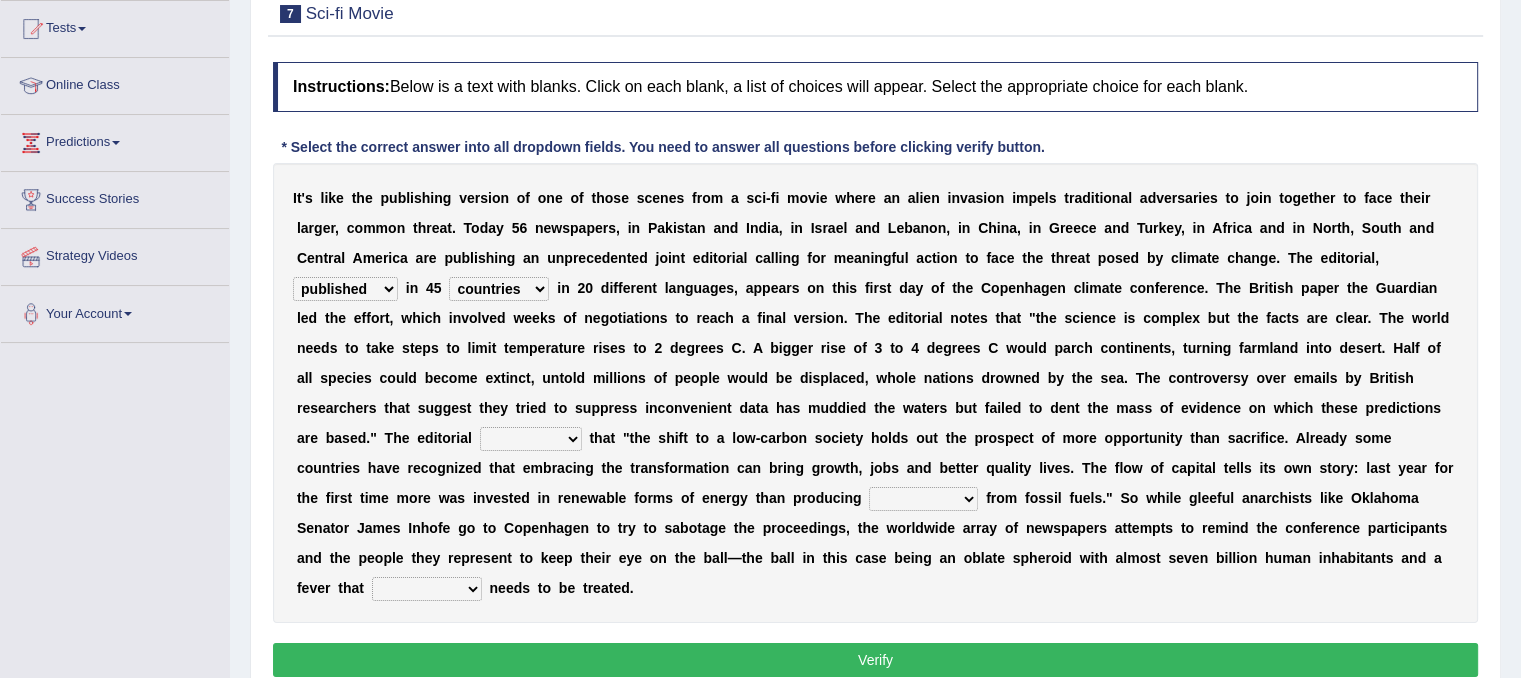 click on "modified protested recognized declined" at bounding box center [531, 439] 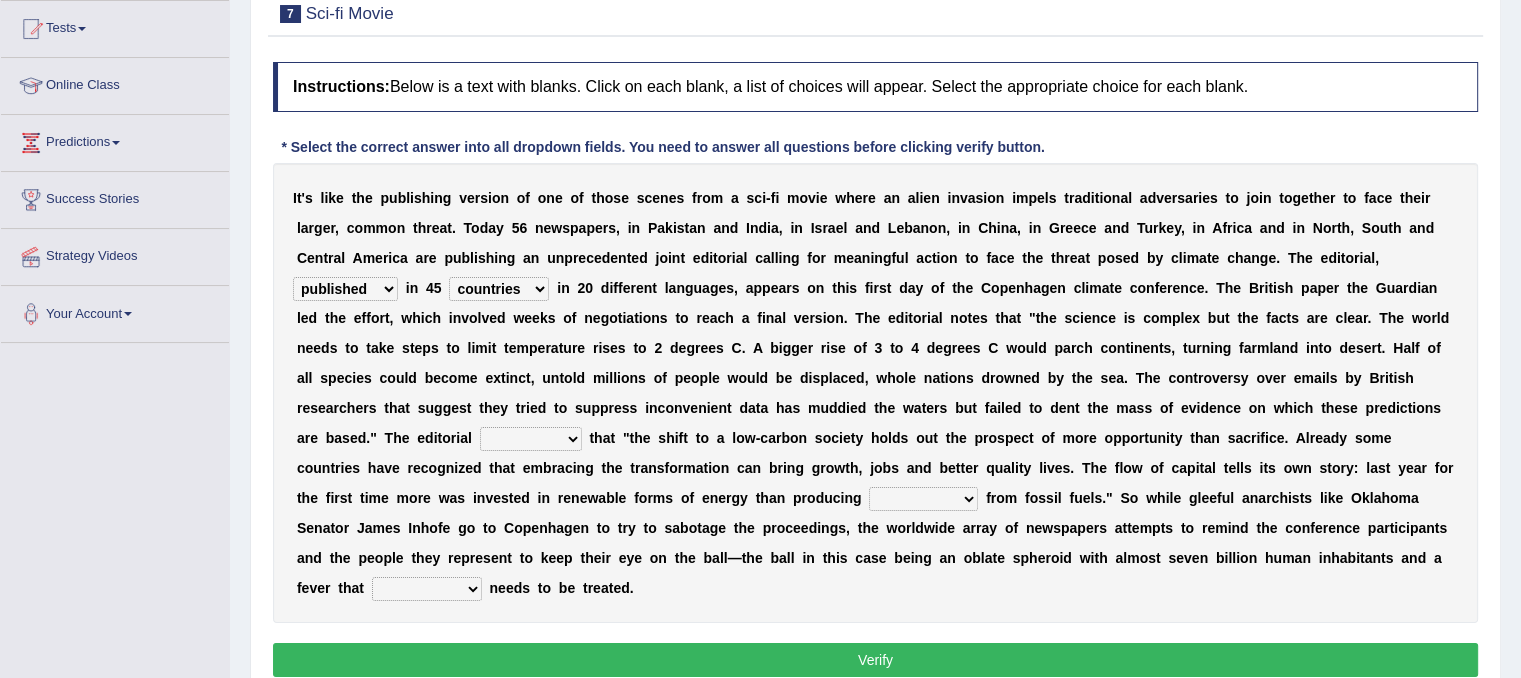select on "modified" 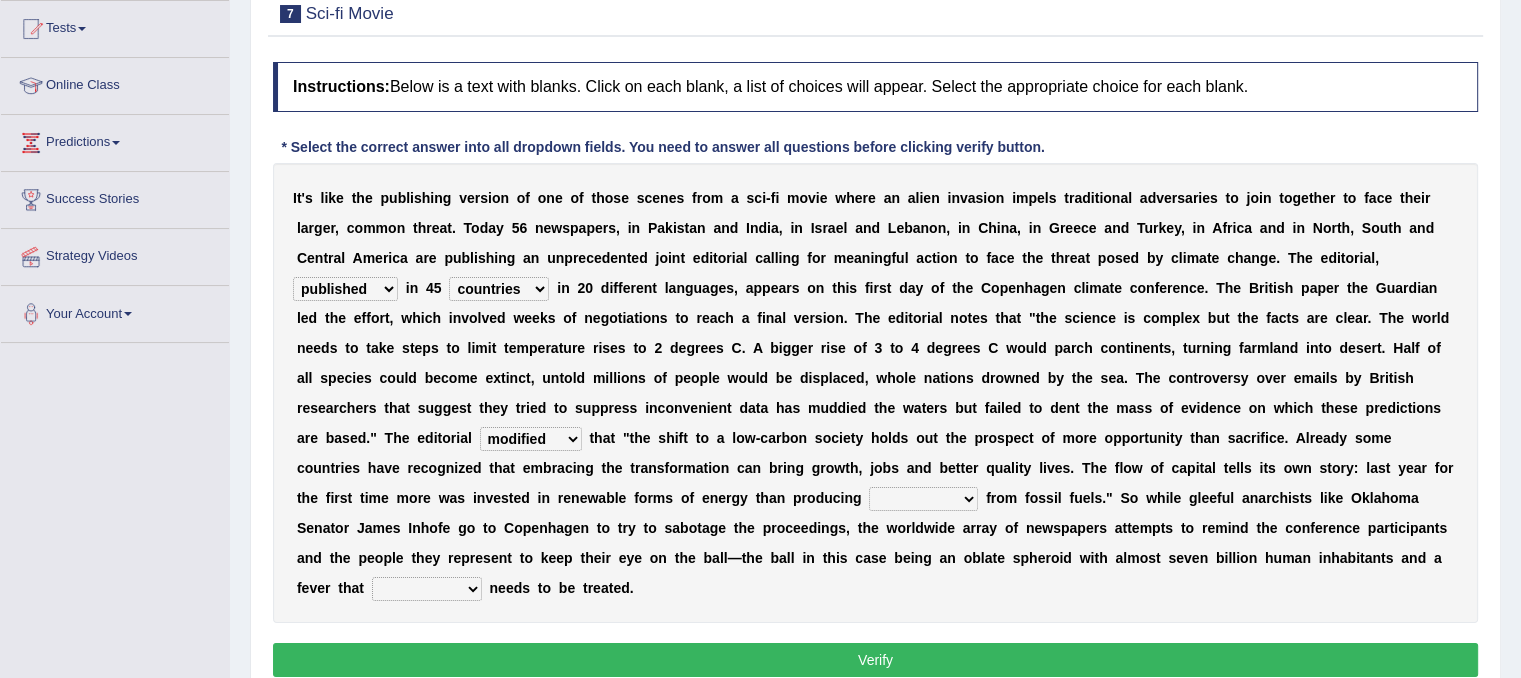 click on "electricity indivisibility negativity significance" at bounding box center (923, 499) 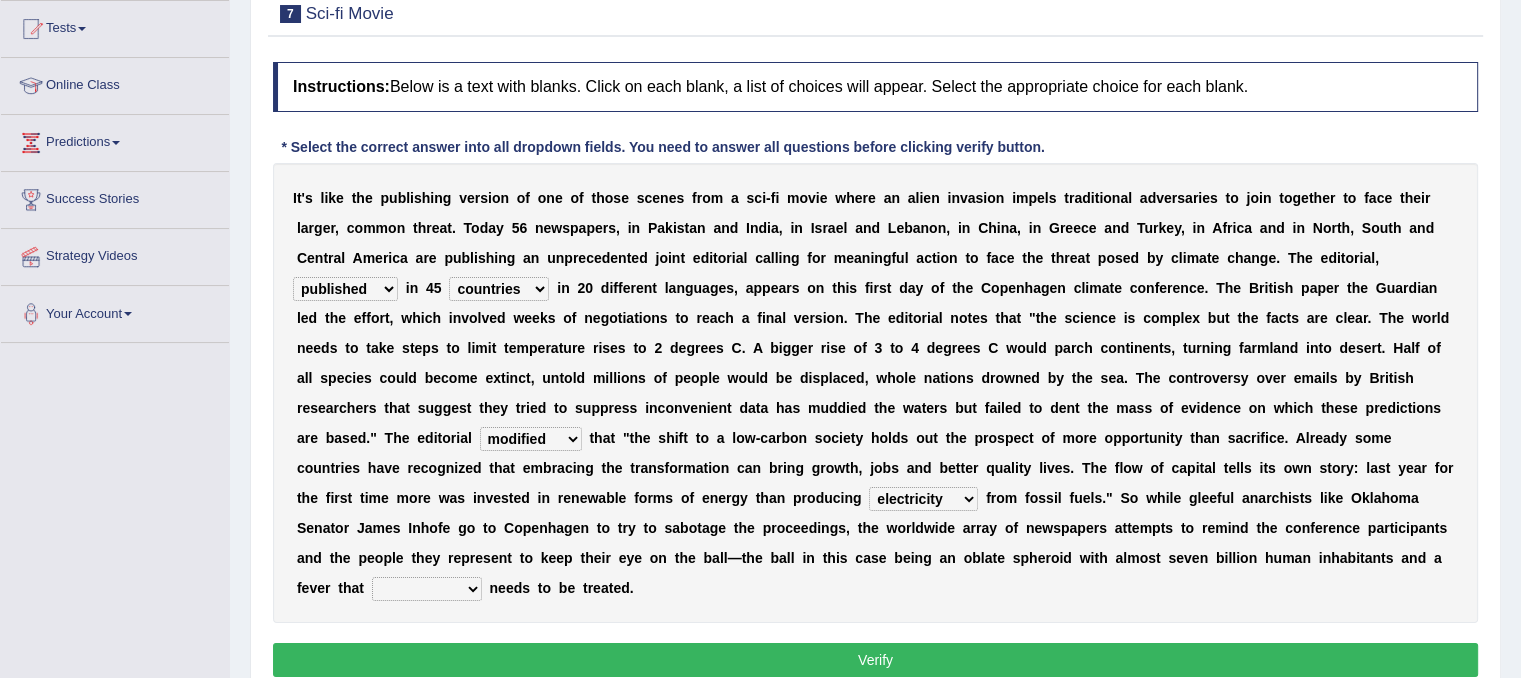 click on "electricity indivisibility negativity significance" at bounding box center (923, 499) 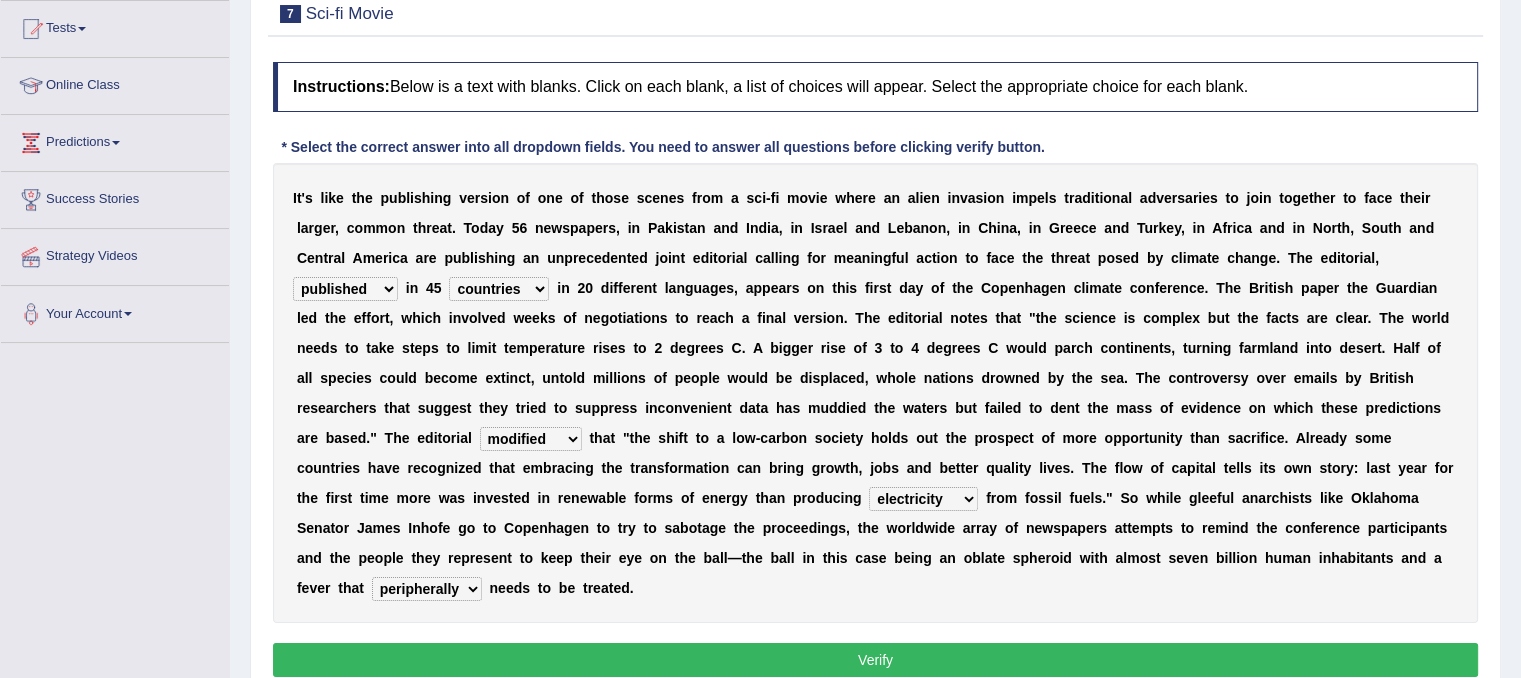click on "solicitously desperately ephemerally peripherally" at bounding box center [427, 589] 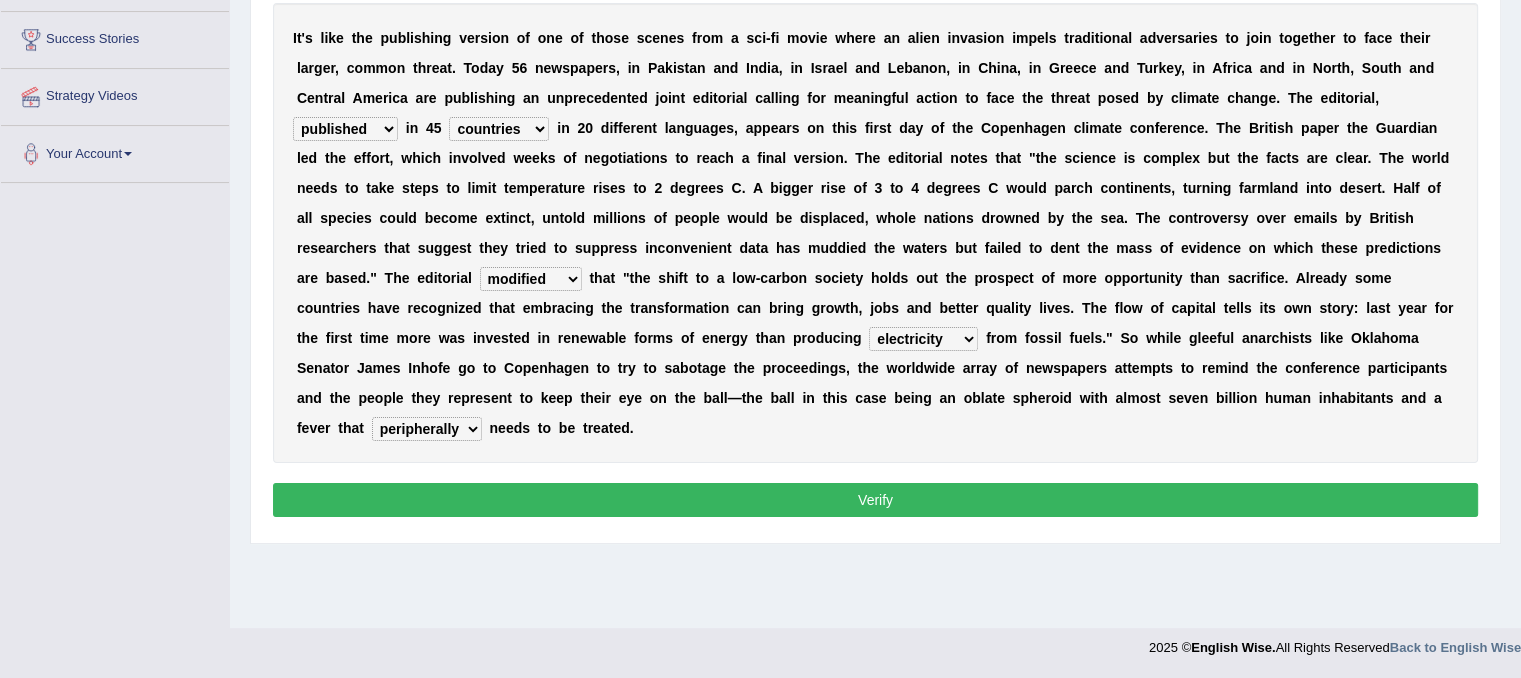 click on "It's like the publishing version of one of those scenes from a sci-fi movie where an alien invasion impels traditional adversaries to join together to face their larger, common threat. Today 56 newspapers, in [COUNTRY] and [COUNTRY], in [COUNTRY] and [COUNTRY], in [COUNTRY], in [COUNTRY] and [COUNTRY], in [COUNTRY] and in [COUNTRY], [COUNTRY] and [COUNTRY] are publishing an unprecedented joint editorial calling for meaningful action to face the threat posed by" at bounding box center (875, 233) 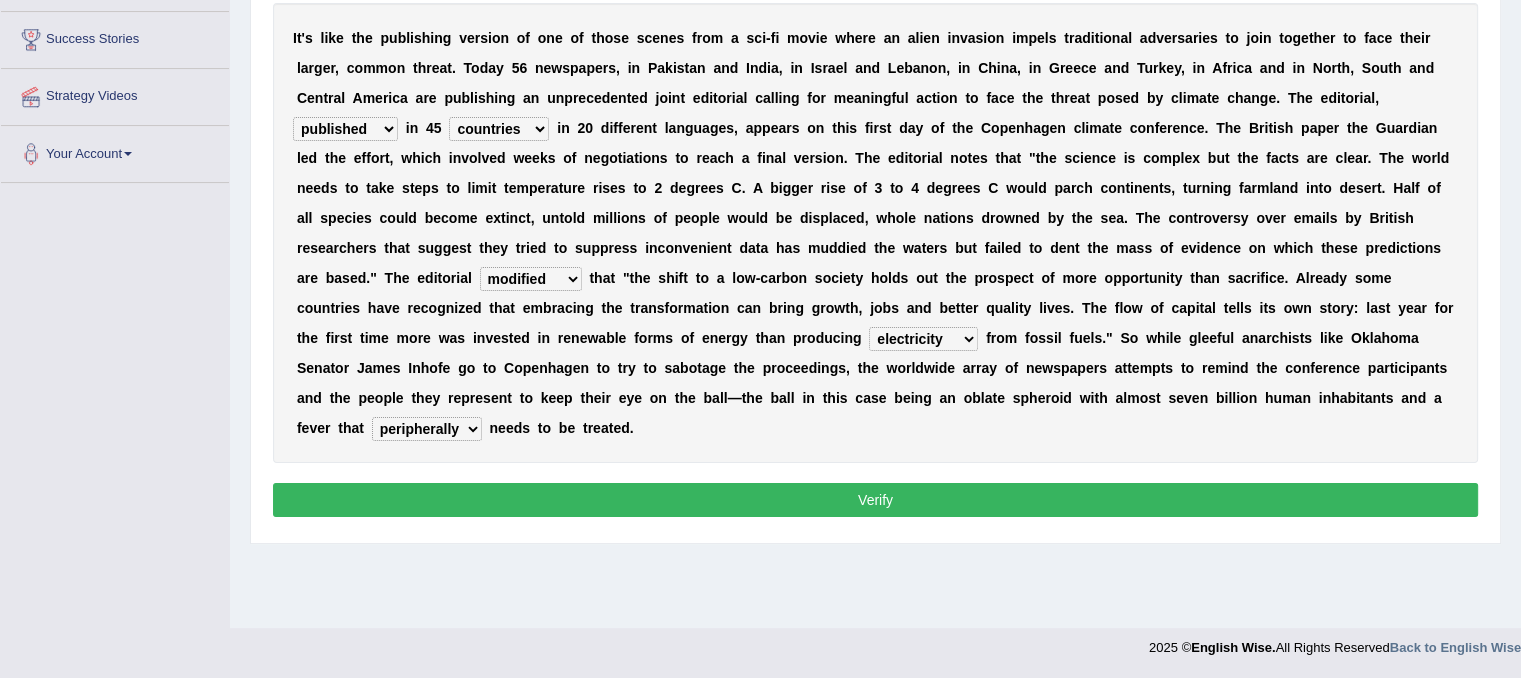 click on "solicitously desperately ephemerally peripherally" at bounding box center [427, 429] 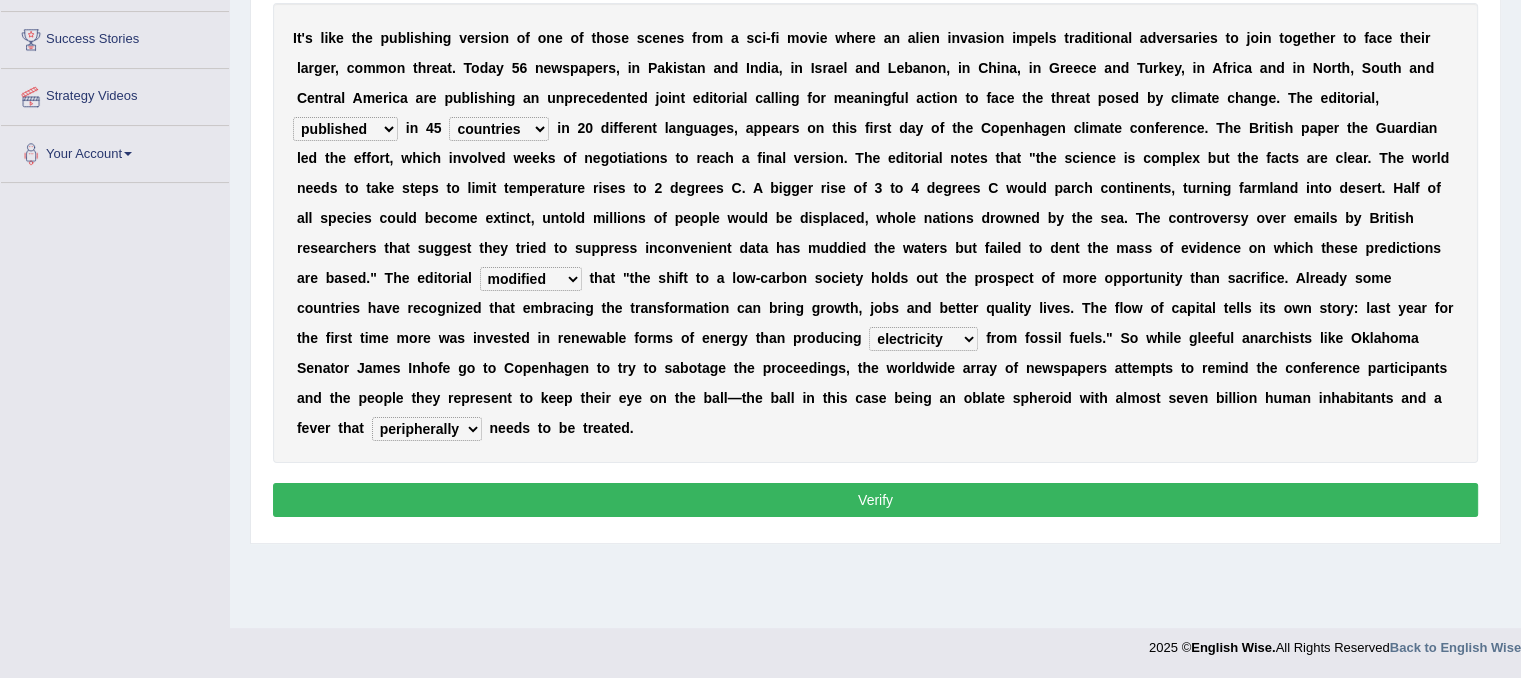 select on "solicitously" 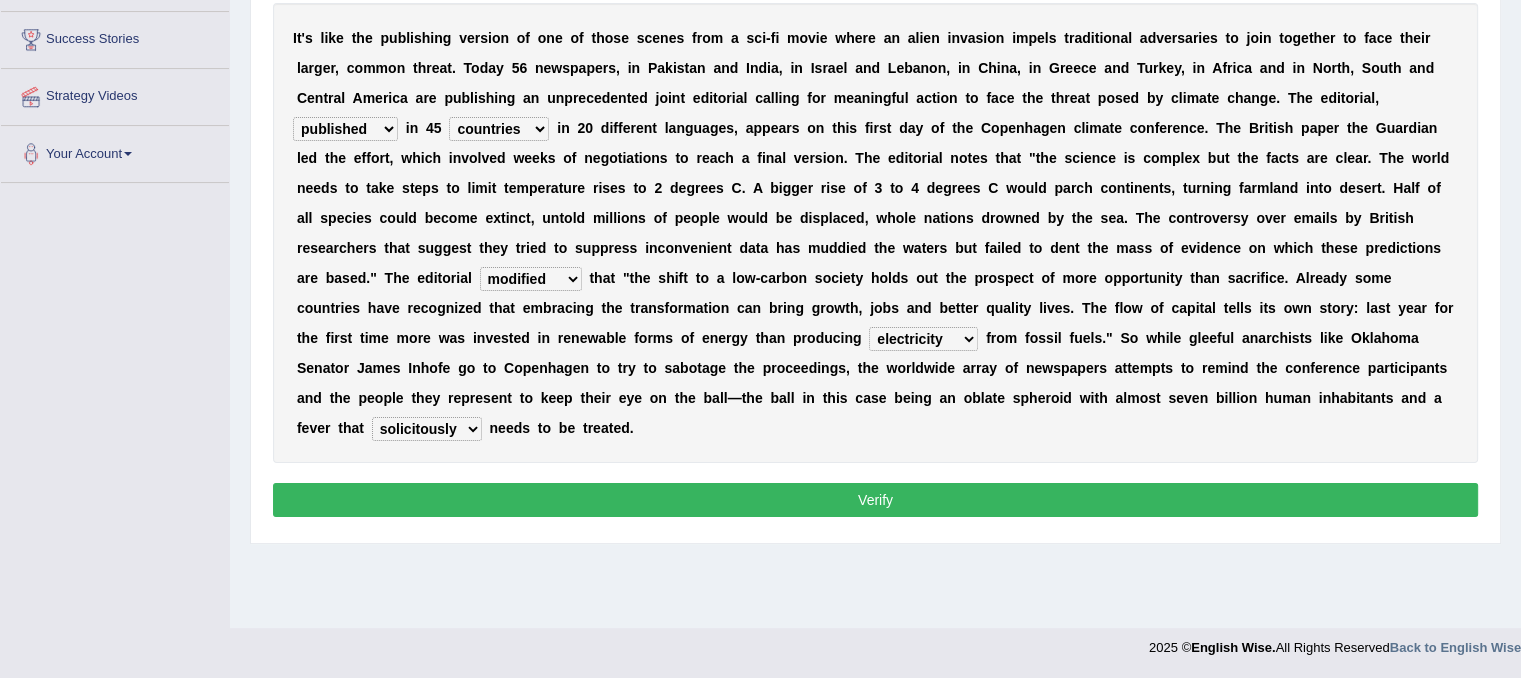 click on "solicitously desperately ephemerally peripherally" at bounding box center (427, 429) 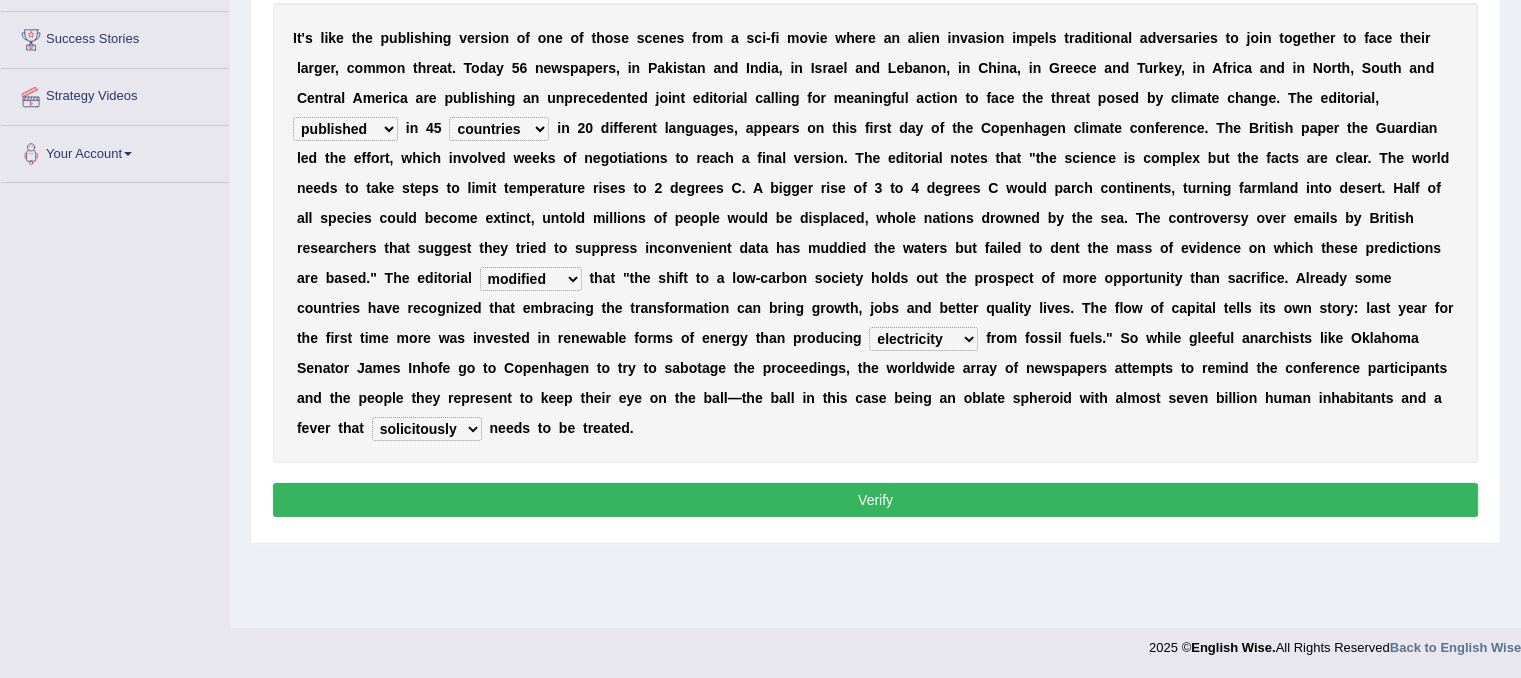 click on "Verify" at bounding box center [875, 500] 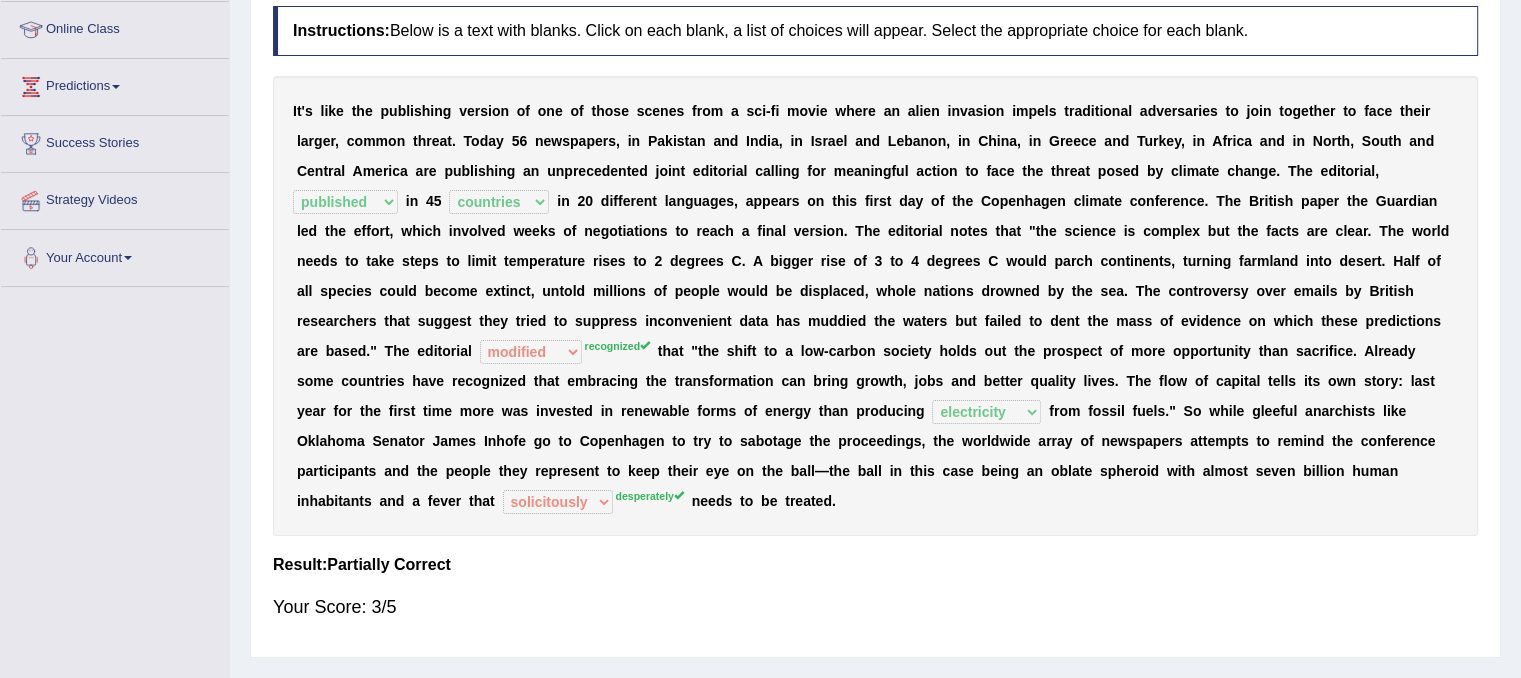scroll, scrollTop: 267, scrollLeft: 0, axis: vertical 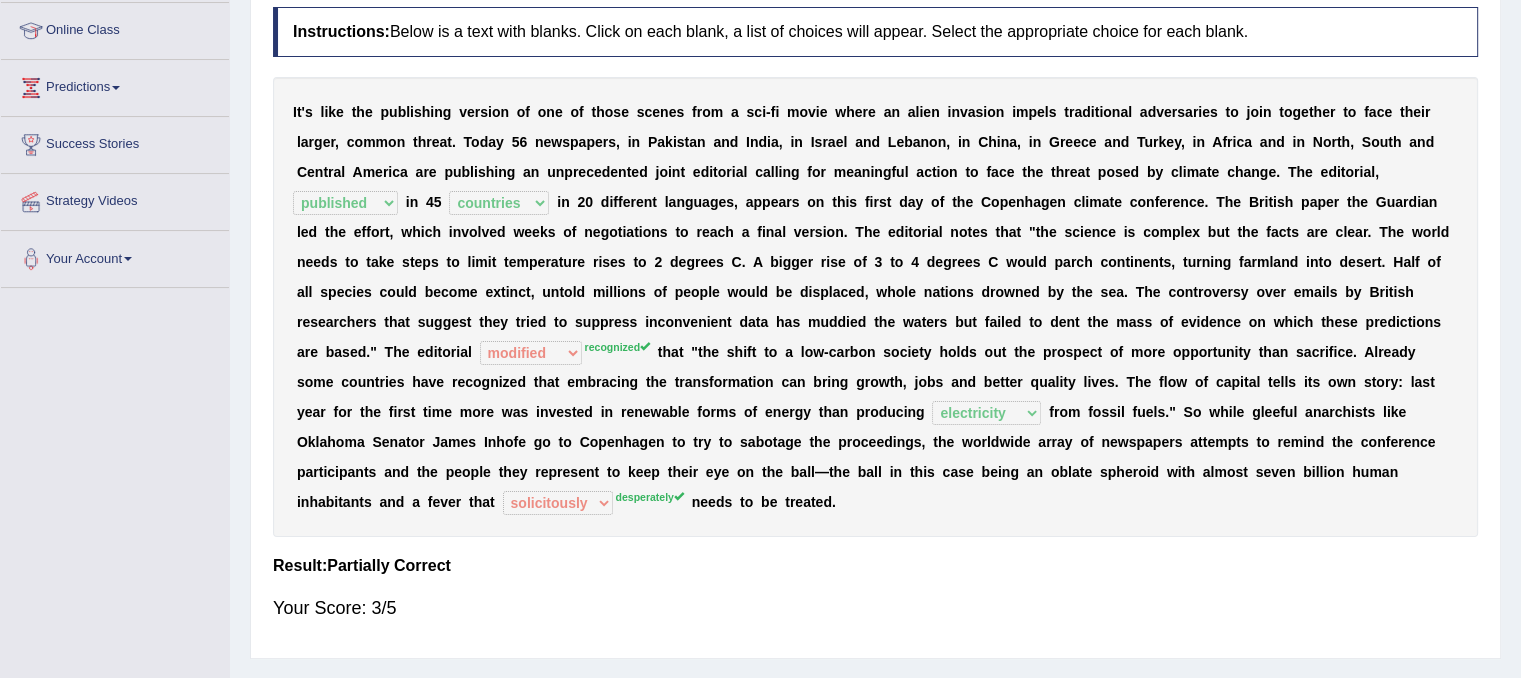 drag, startPoint x: 1513, startPoint y: 300, endPoint x: 1515, endPoint y: 223, distance: 77.02597 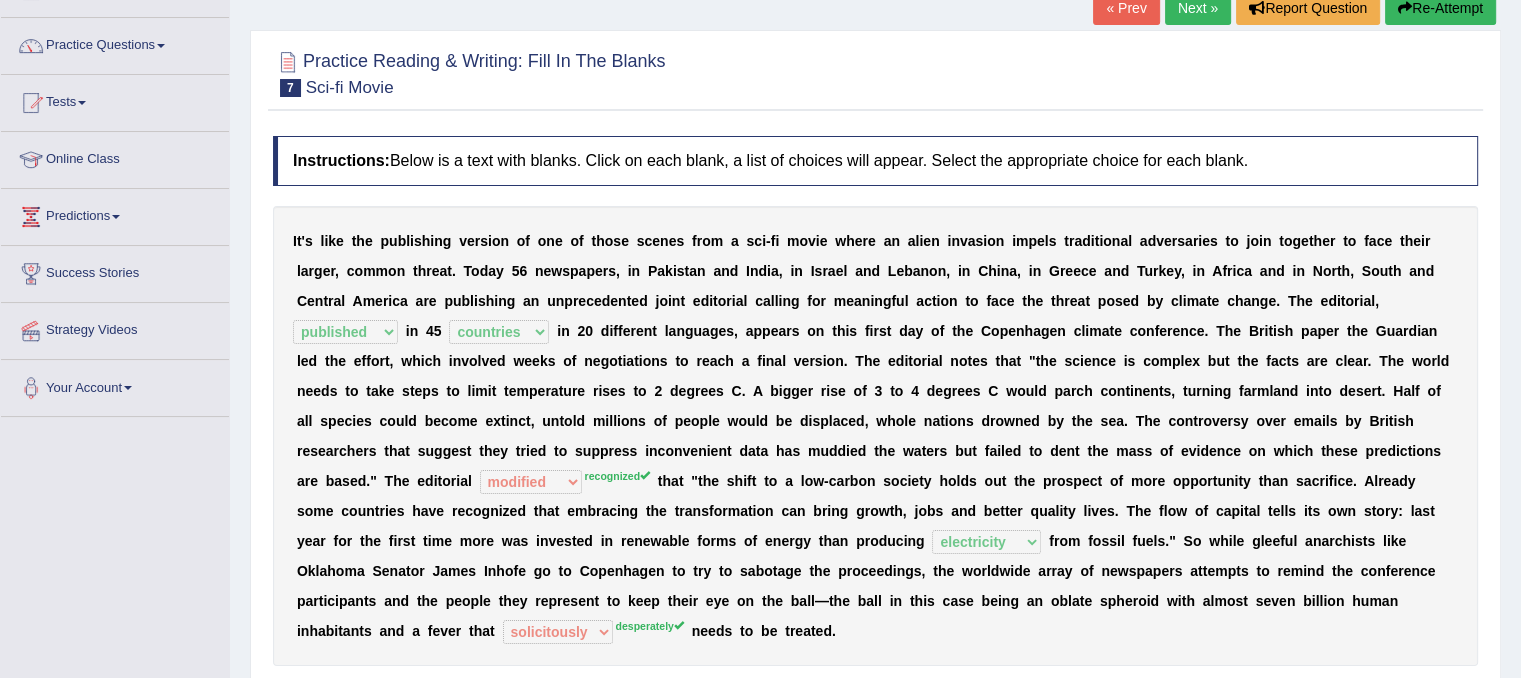 scroll, scrollTop: 116, scrollLeft: 0, axis: vertical 